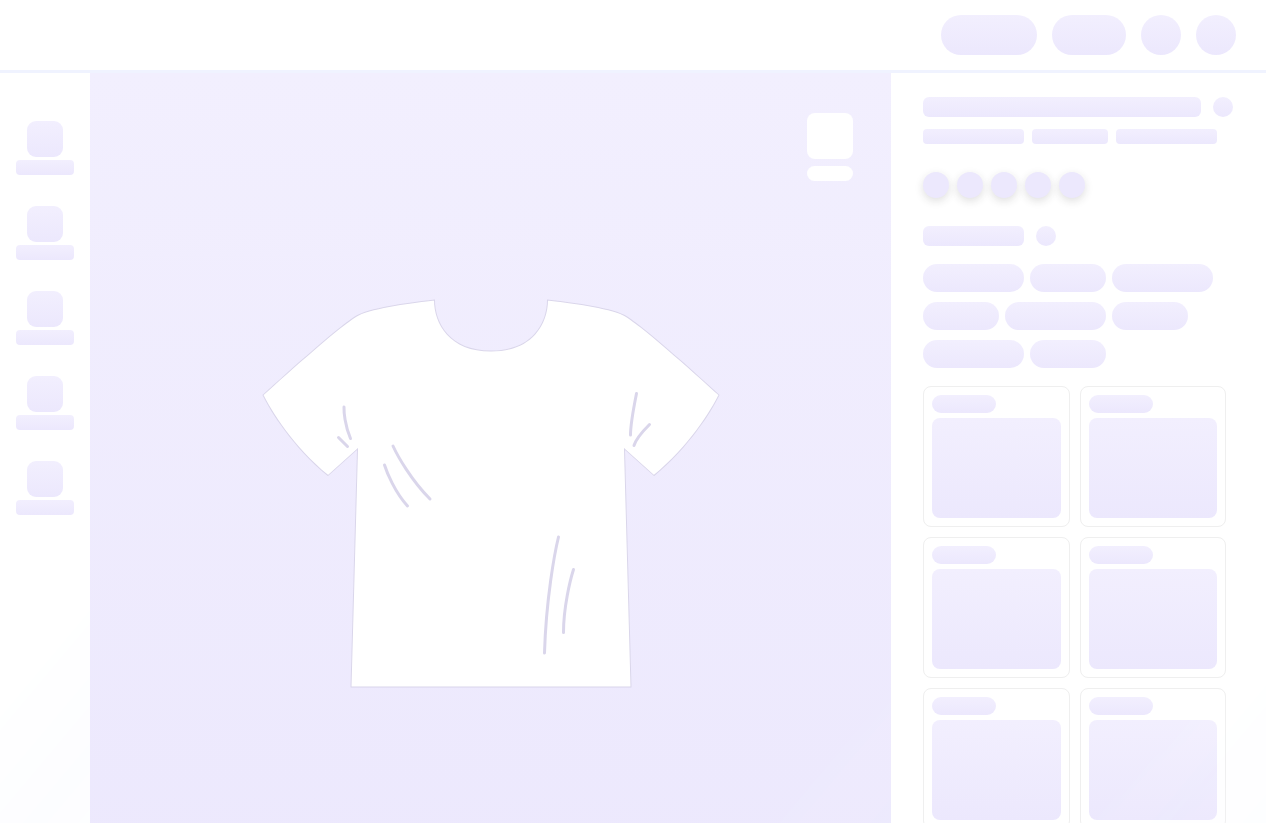scroll, scrollTop: 0, scrollLeft: 0, axis: both 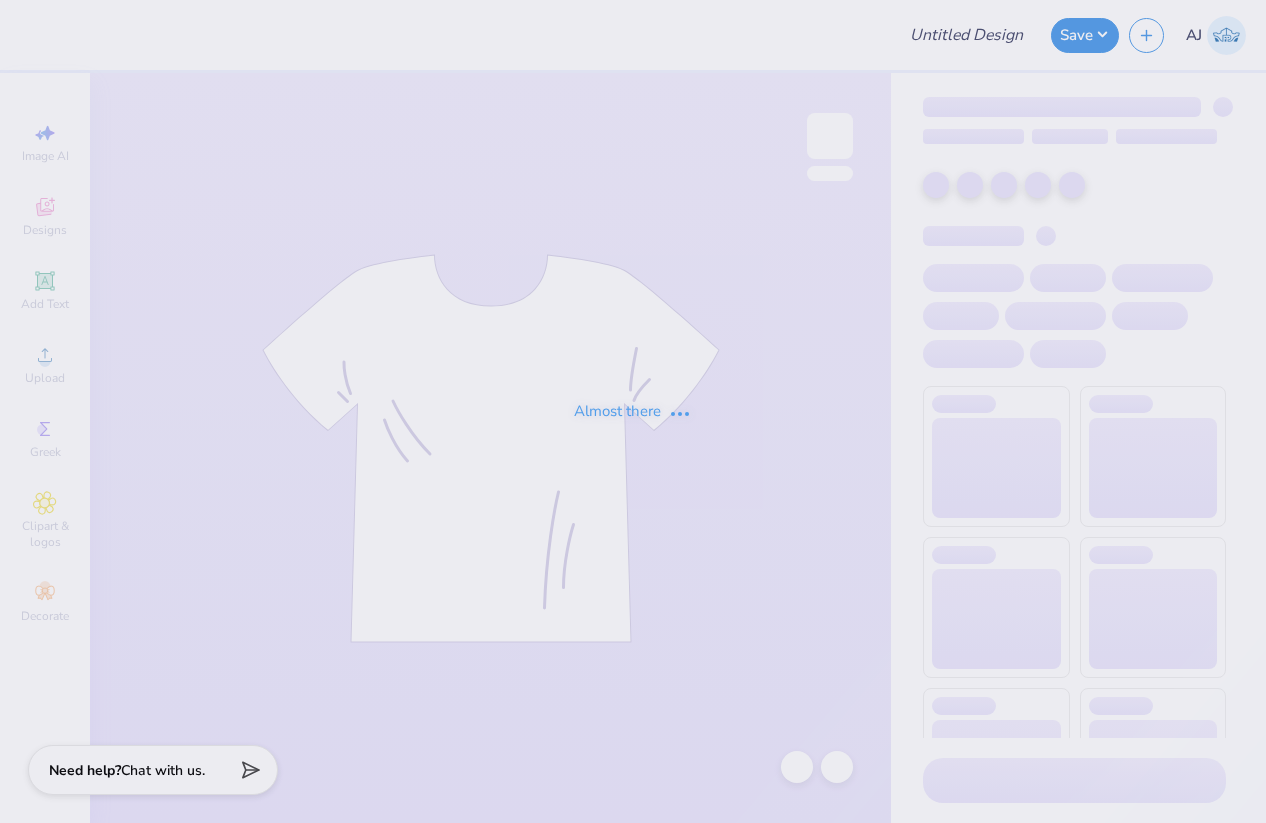 type on "red tank" 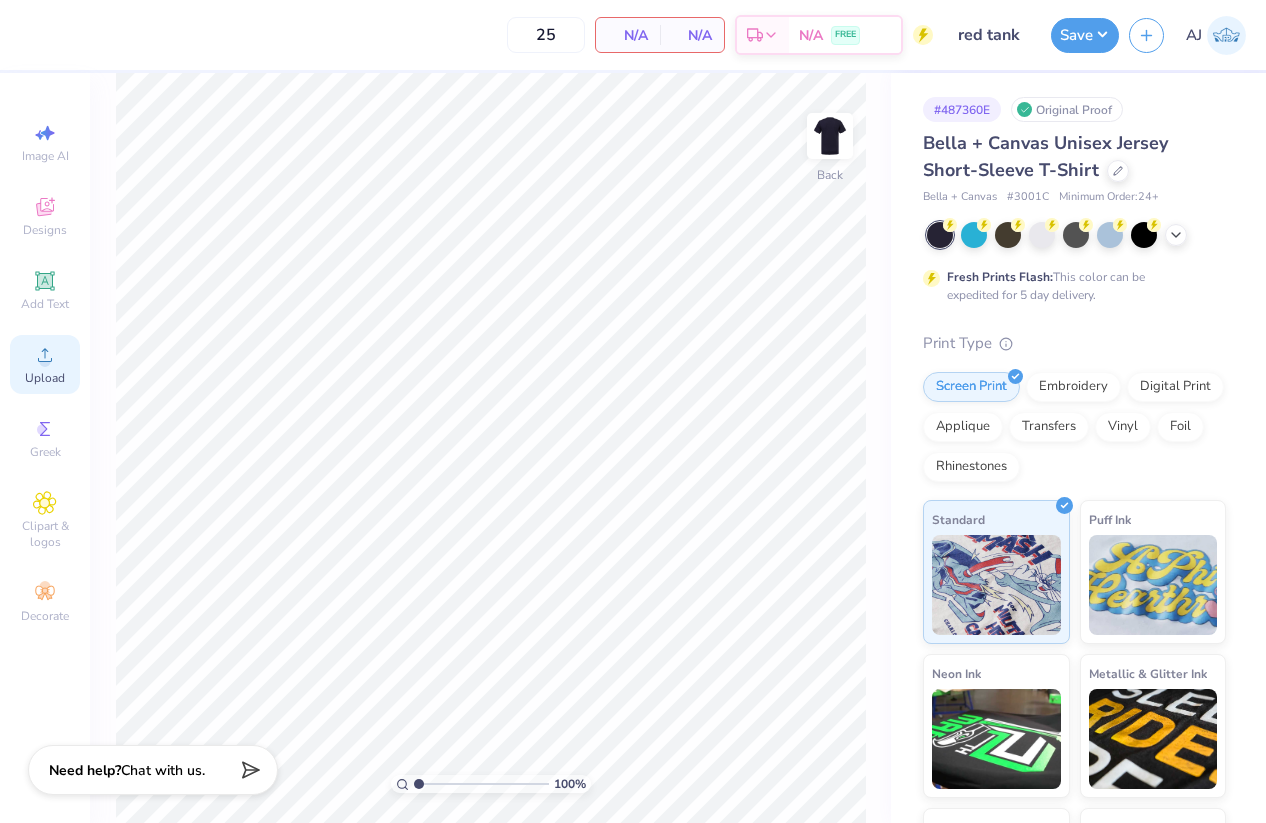 click on "Upload" at bounding box center (45, 364) 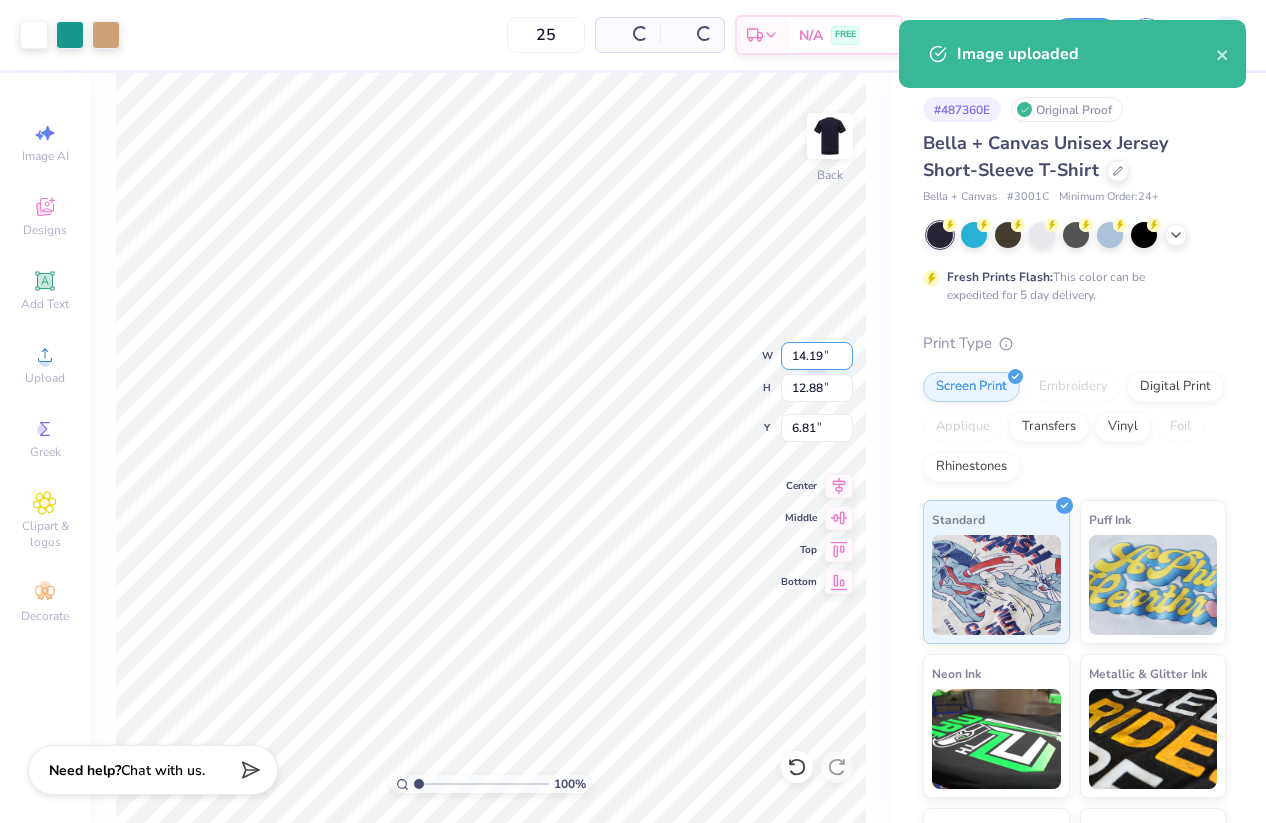 click on "14.19" at bounding box center [817, 356] 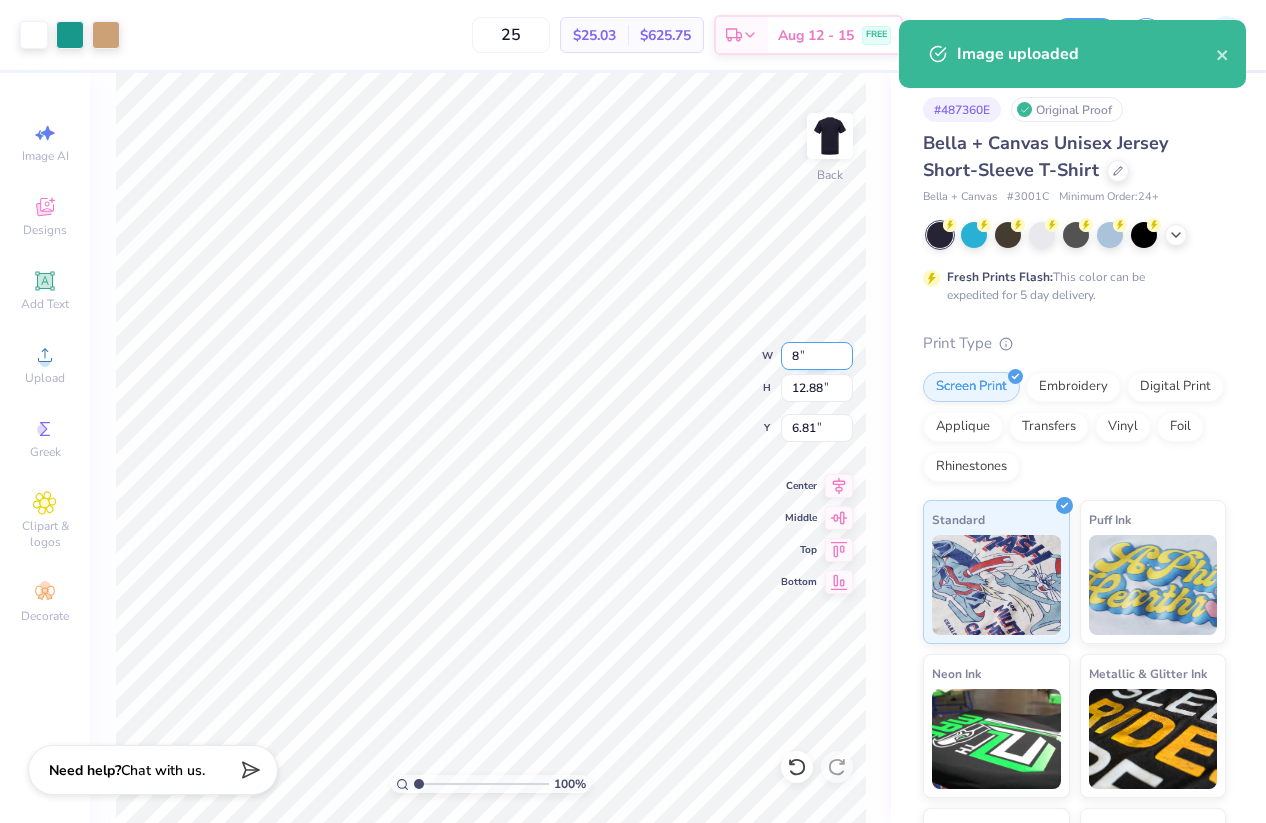 type on "8.00" 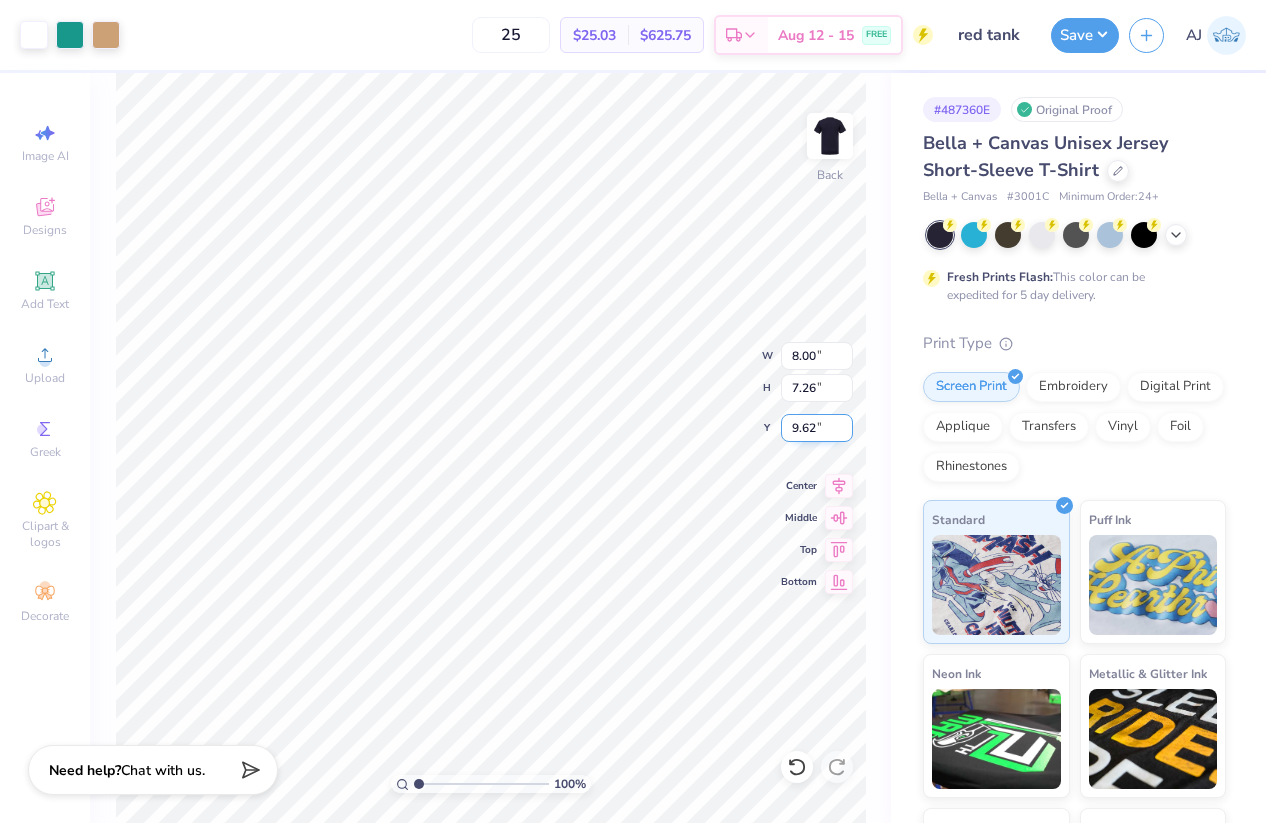 click on "9.62" at bounding box center [817, 428] 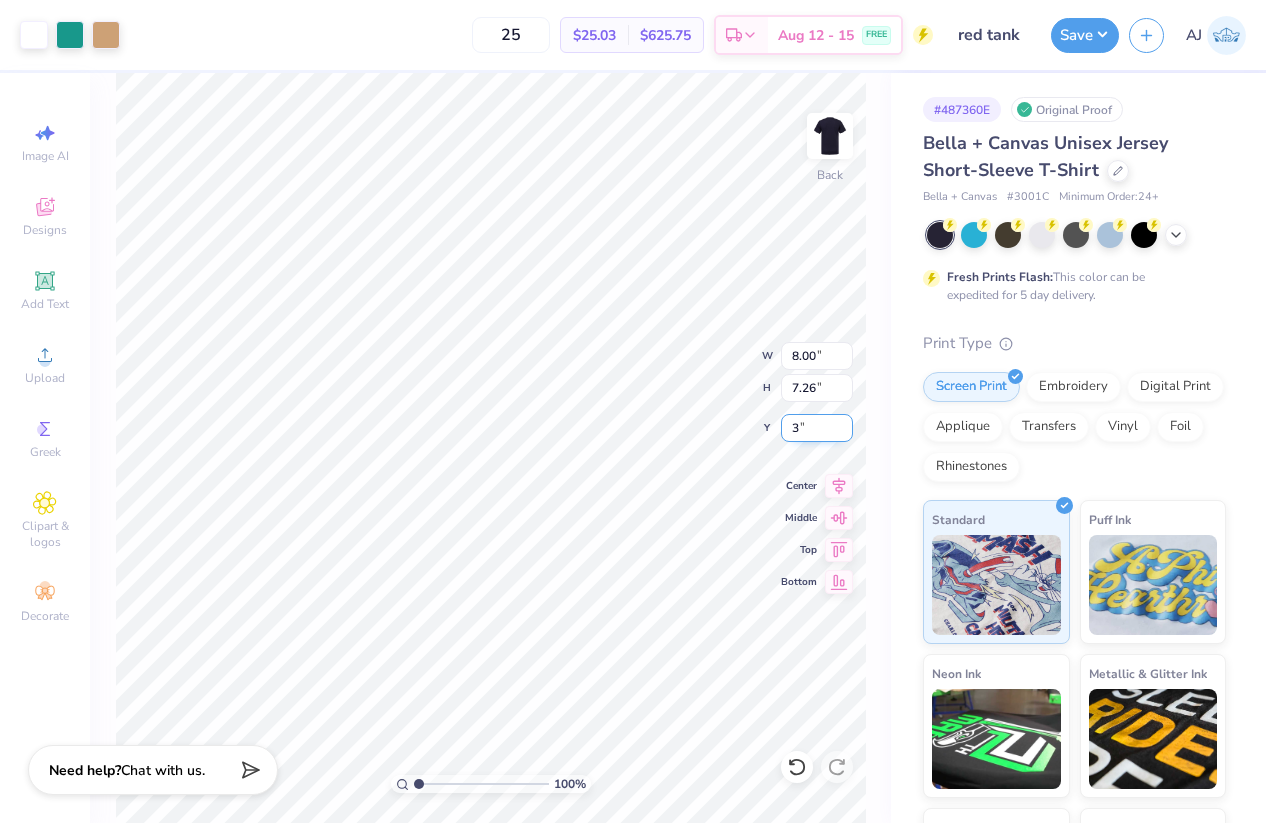 type on "3.00" 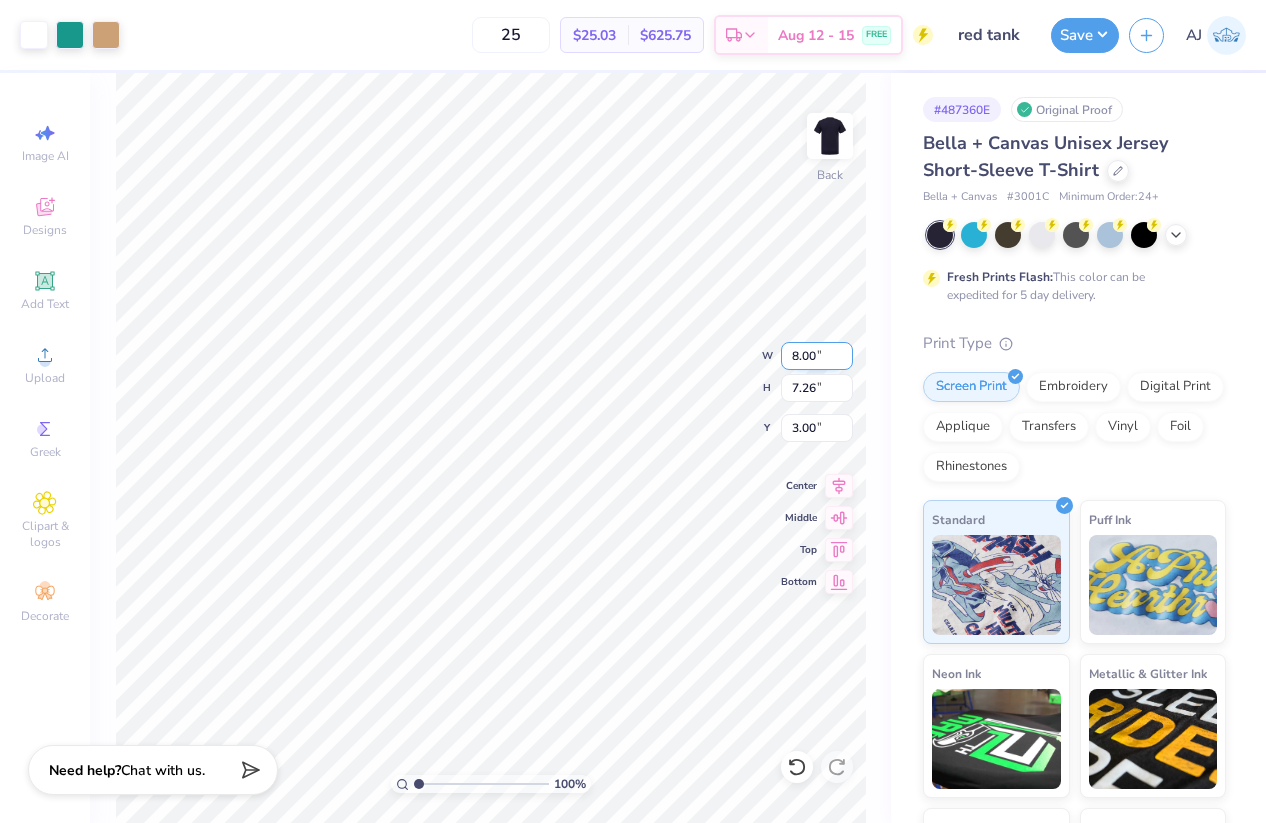 click on "8.00" at bounding box center [817, 356] 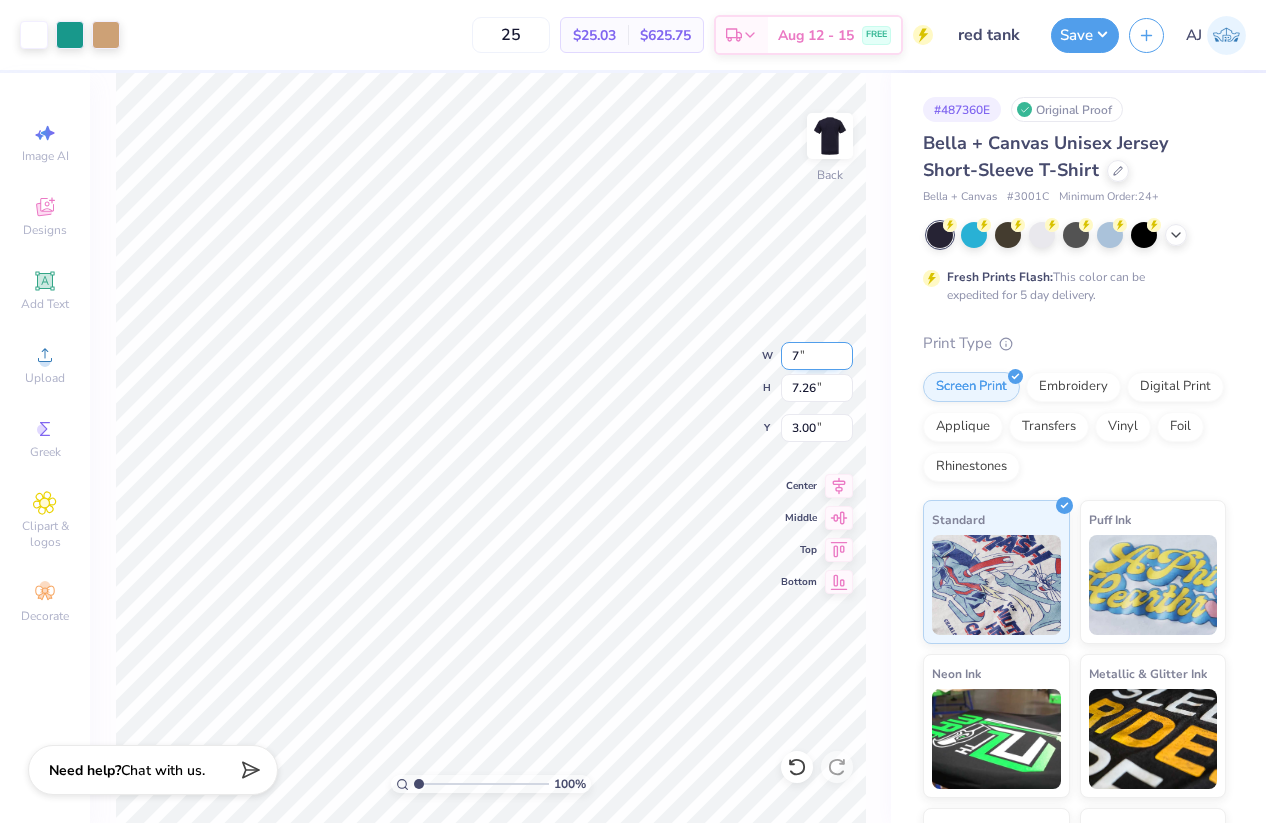 type on "7.00" 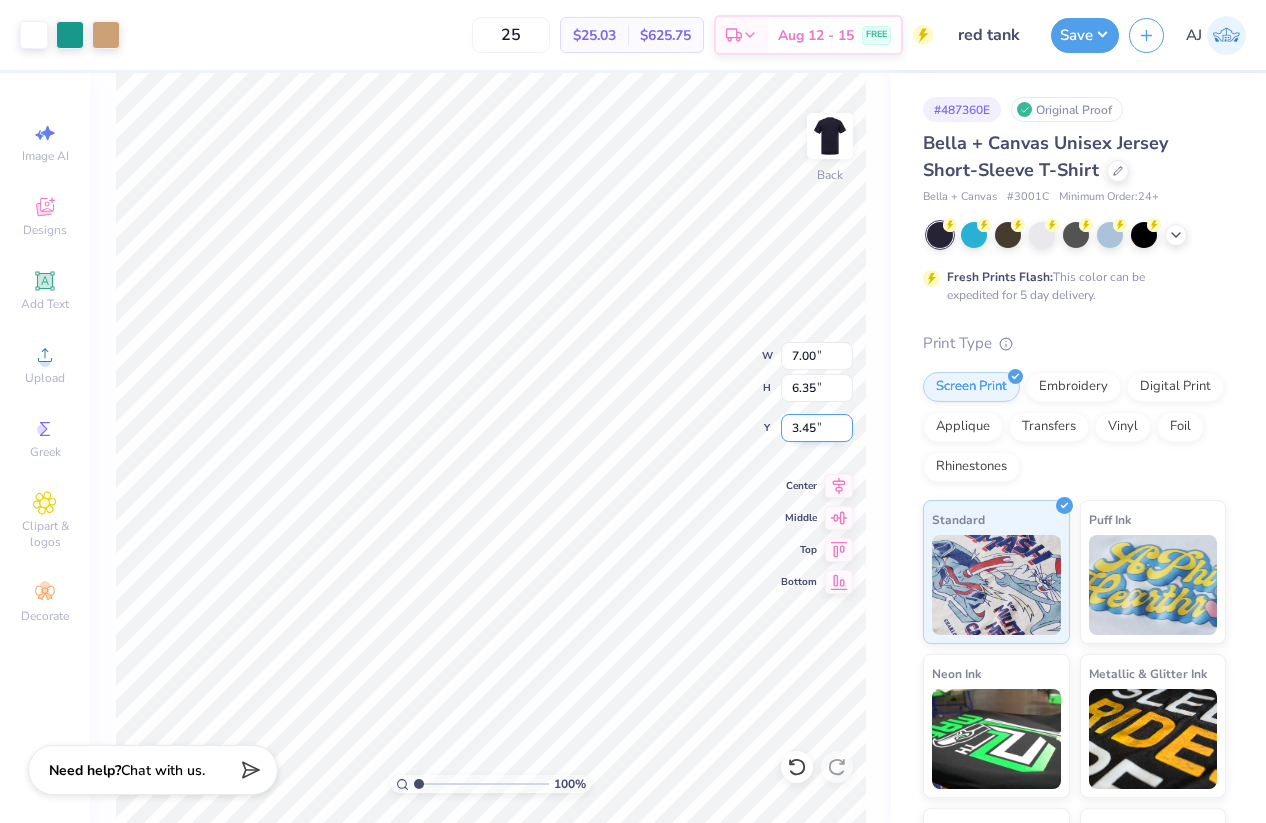 click on "3.45" at bounding box center [817, 428] 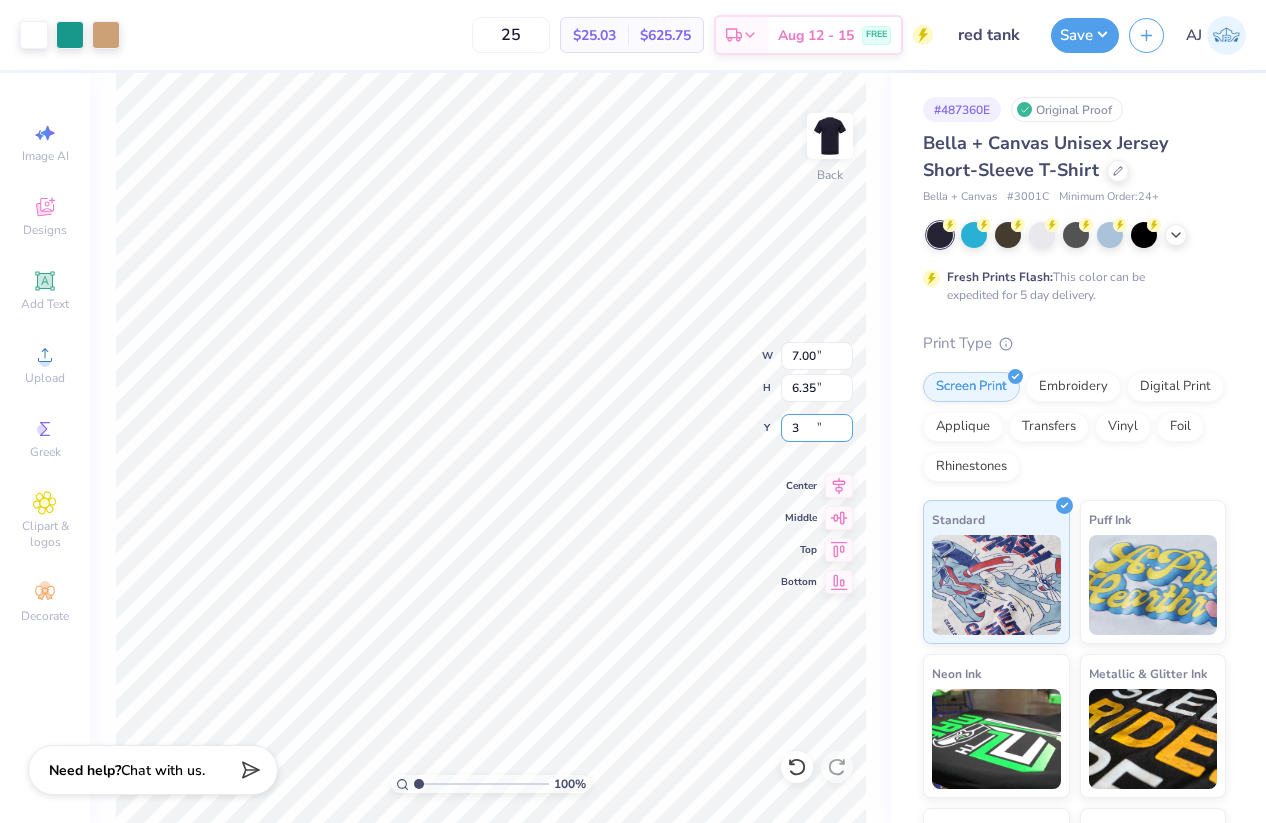 type on "3.00" 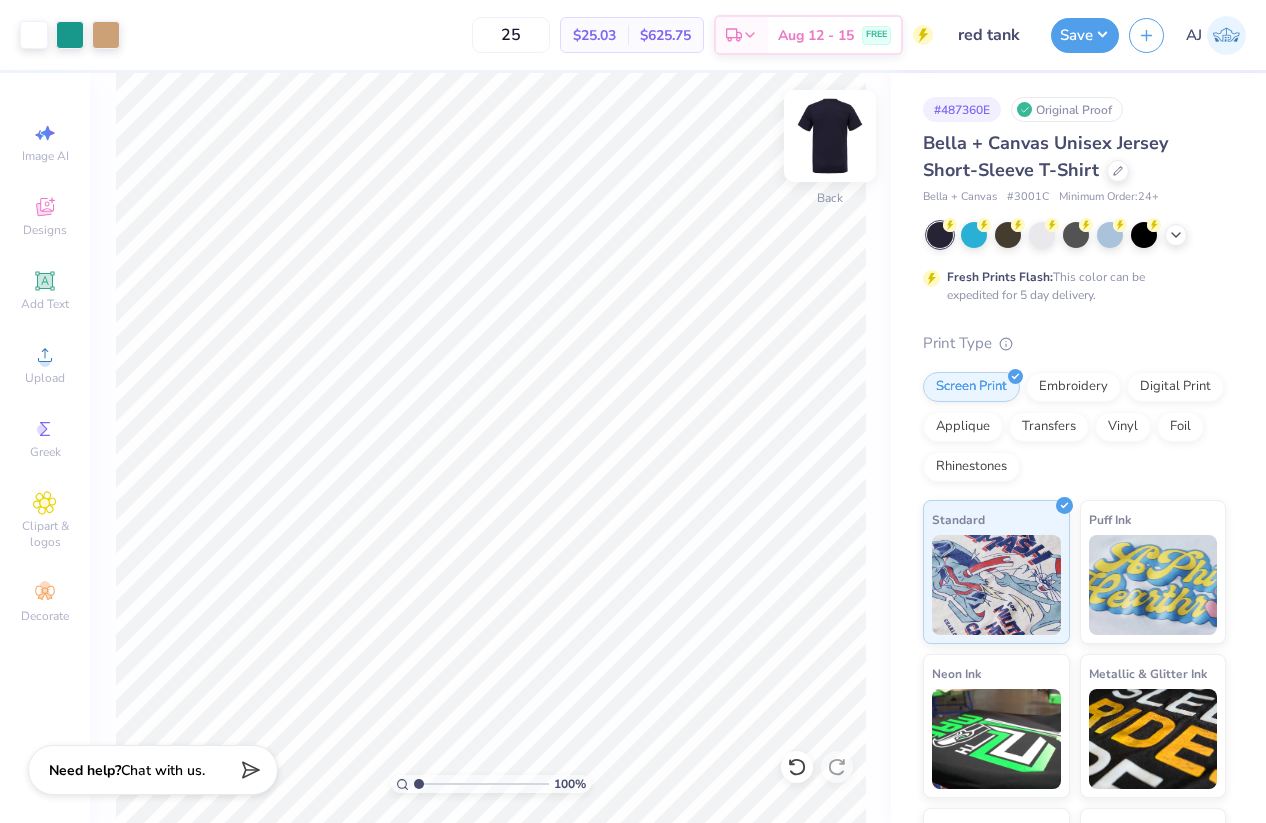 click at bounding box center [830, 136] 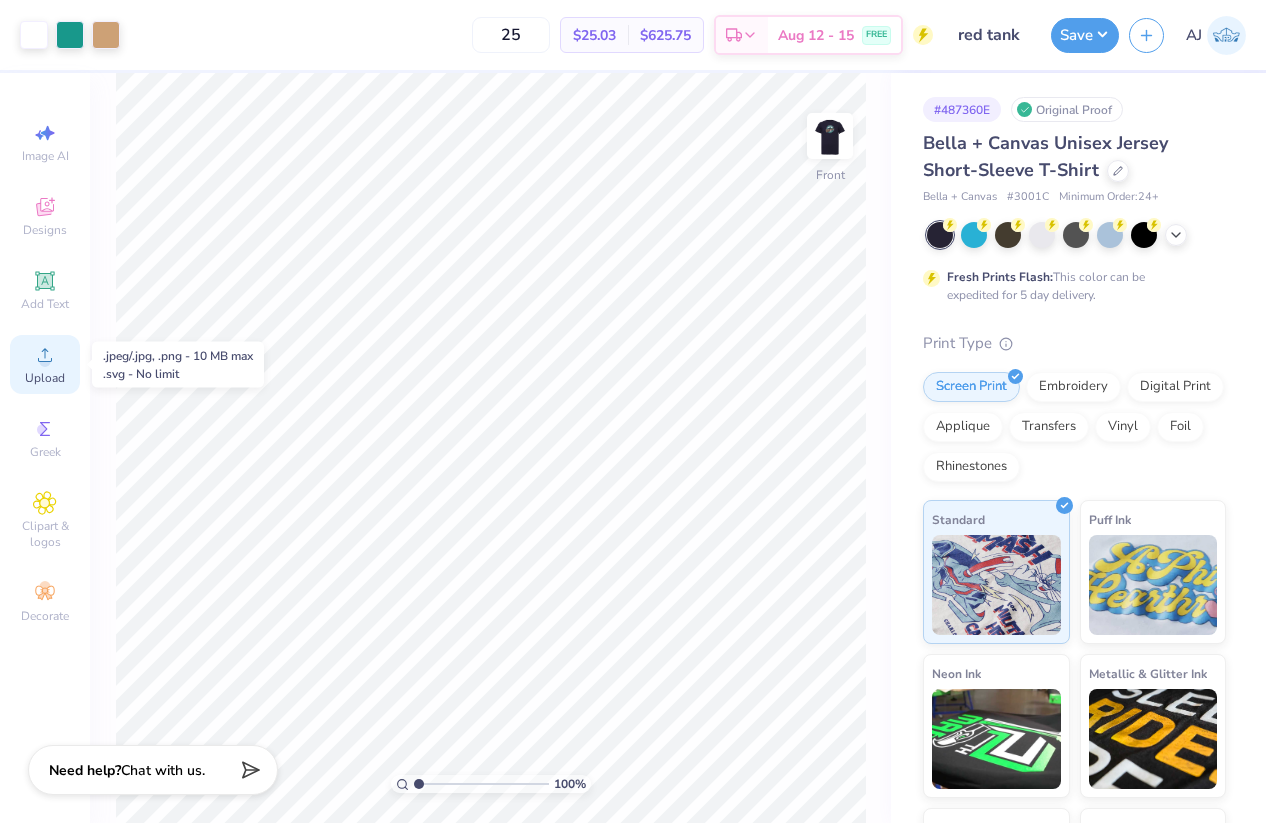 click 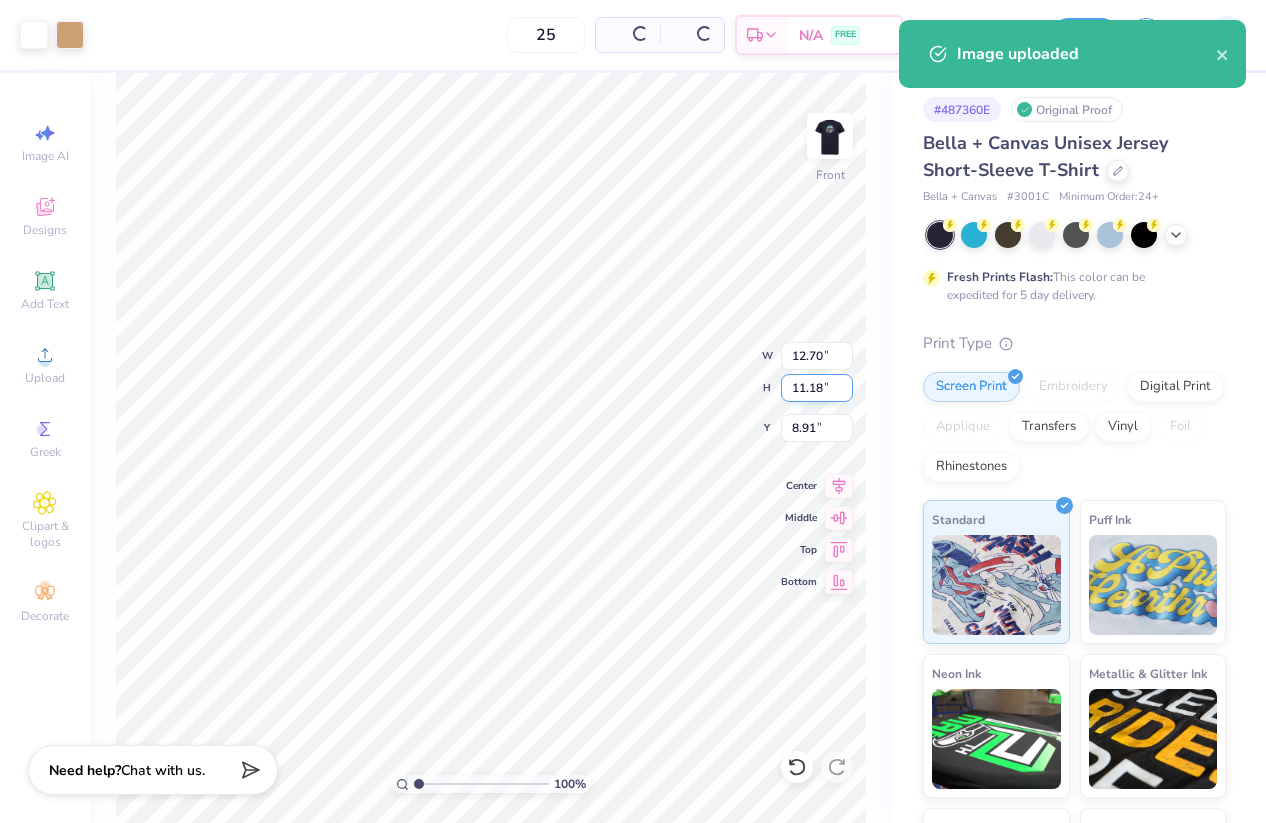 click on "11.18" at bounding box center (817, 388) 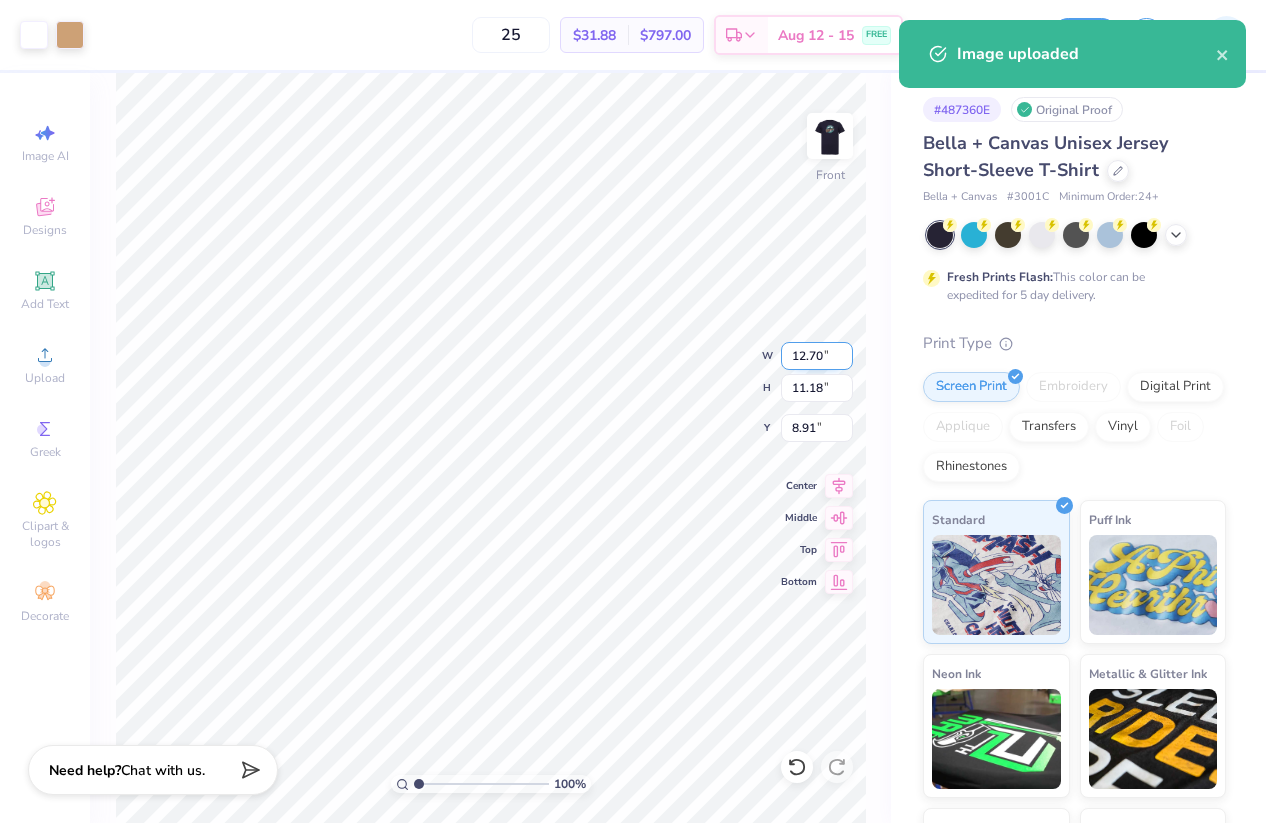 click on "12.70" at bounding box center [817, 356] 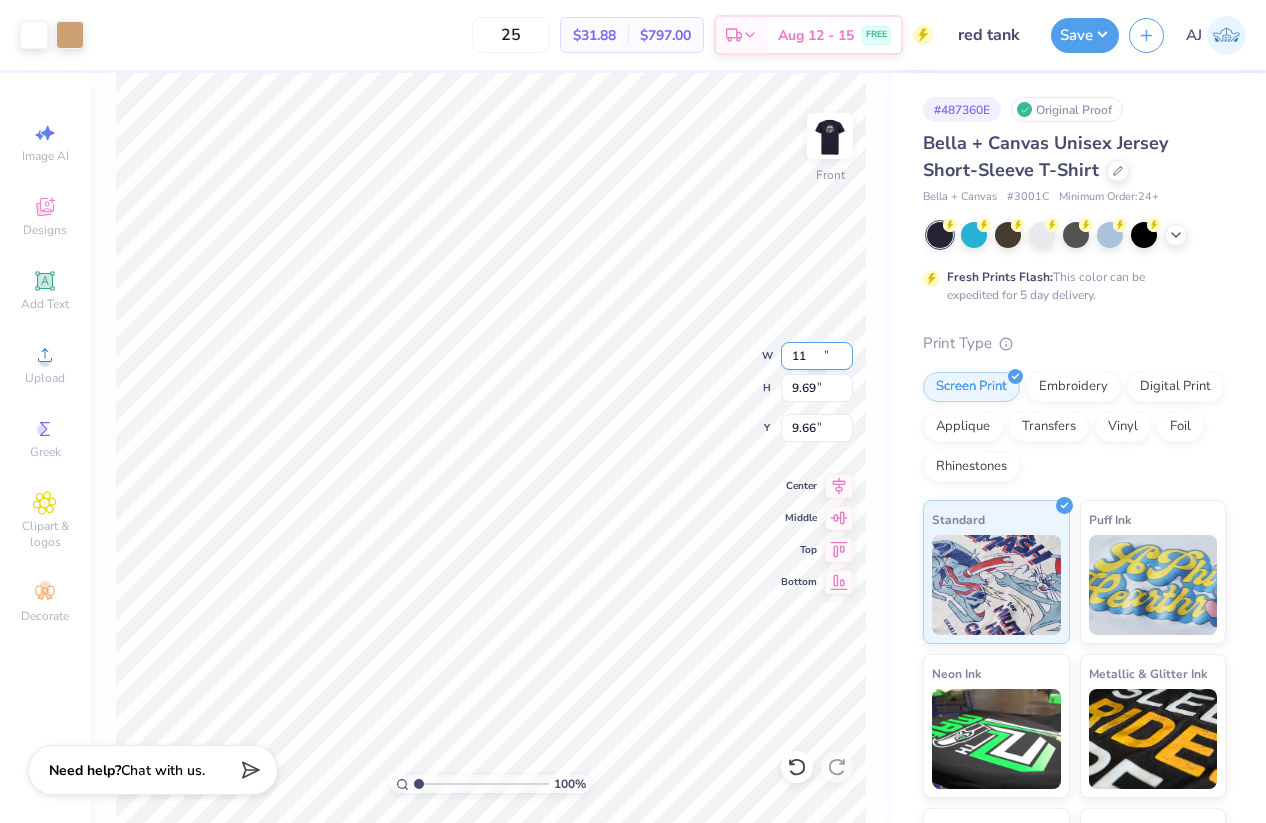 type on "11.00" 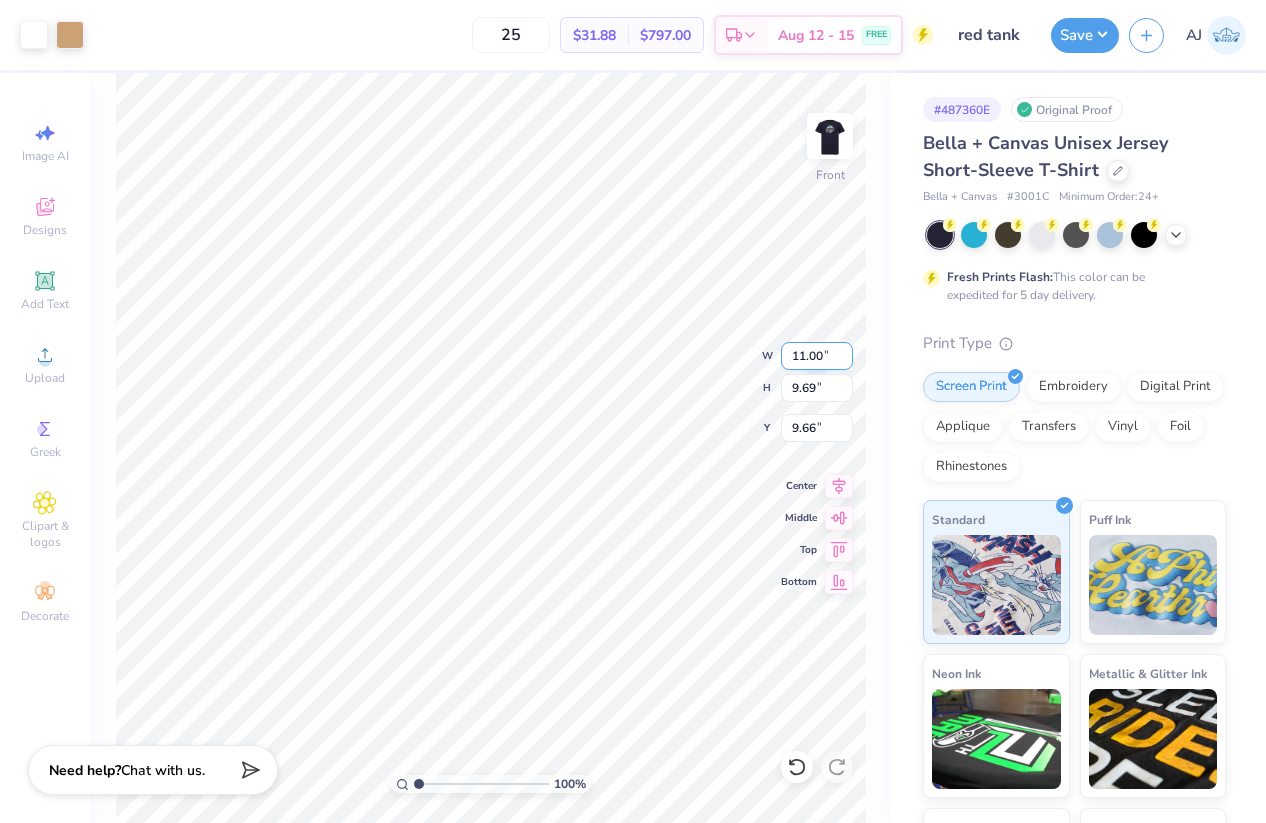 click on "11.00" at bounding box center (817, 356) 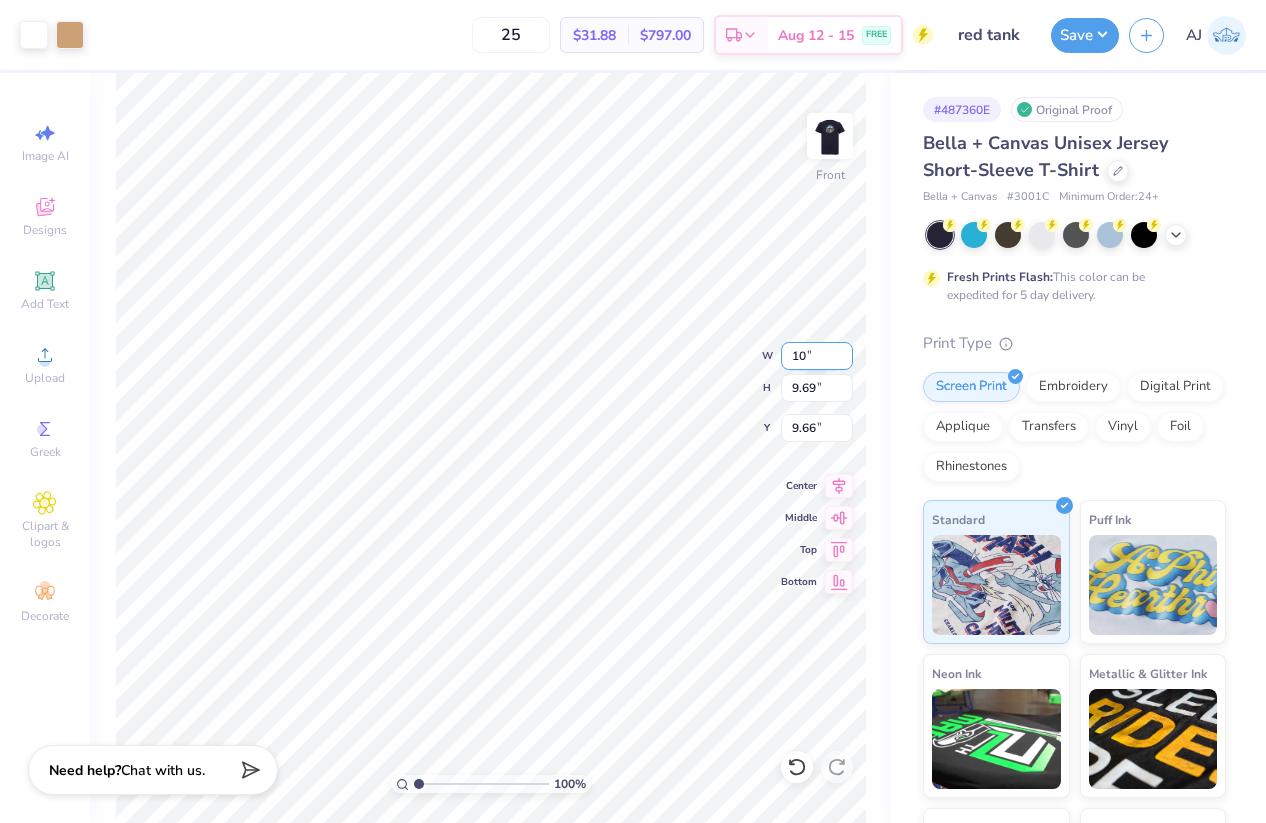 type on "10.00" 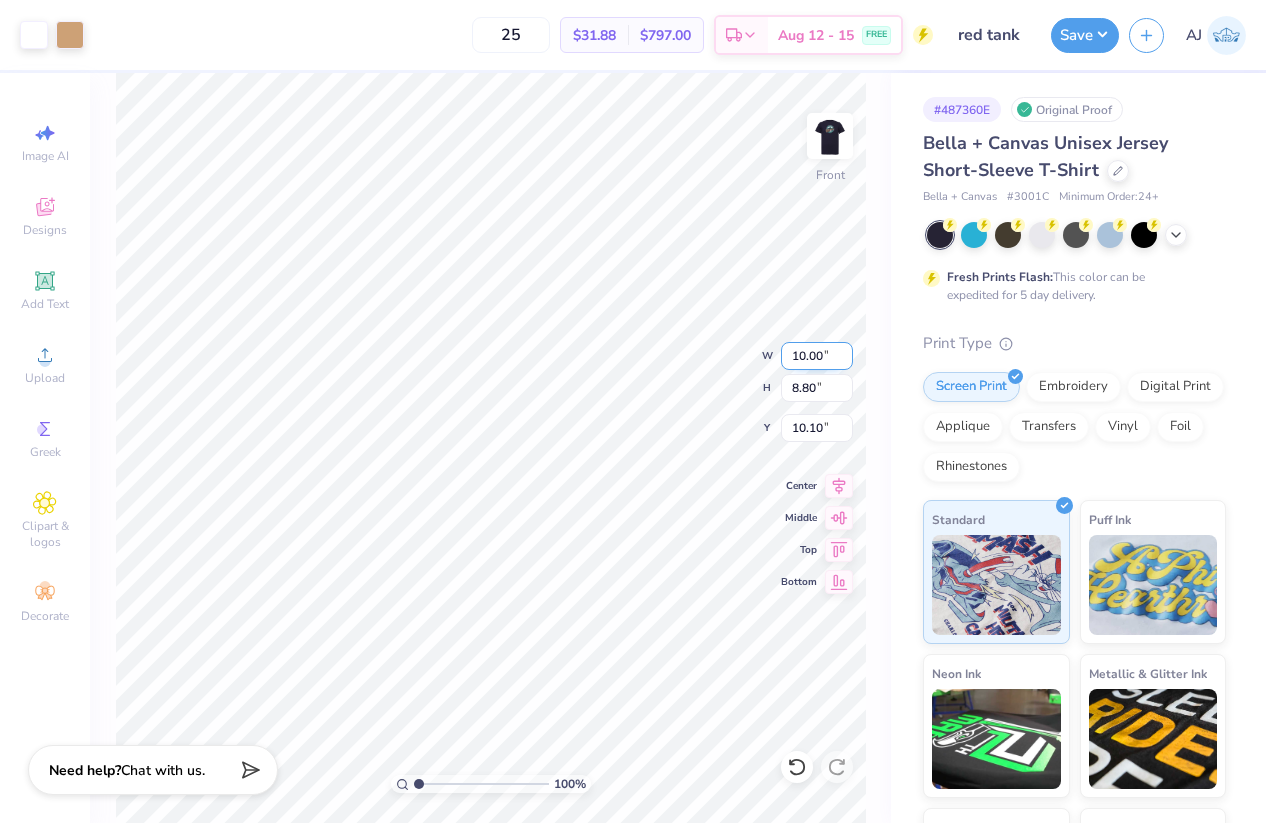 click on "10.00" at bounding box center (817, 356) 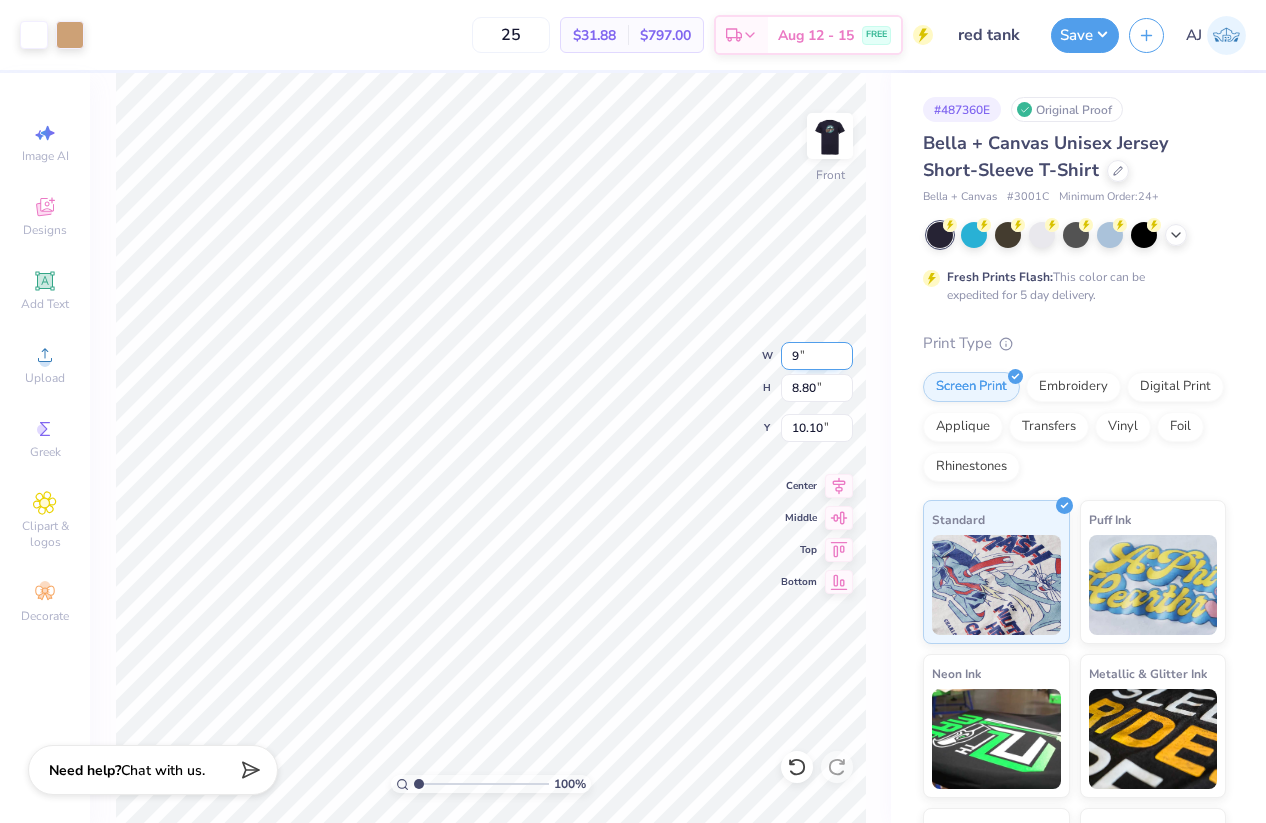 type on "9.00" 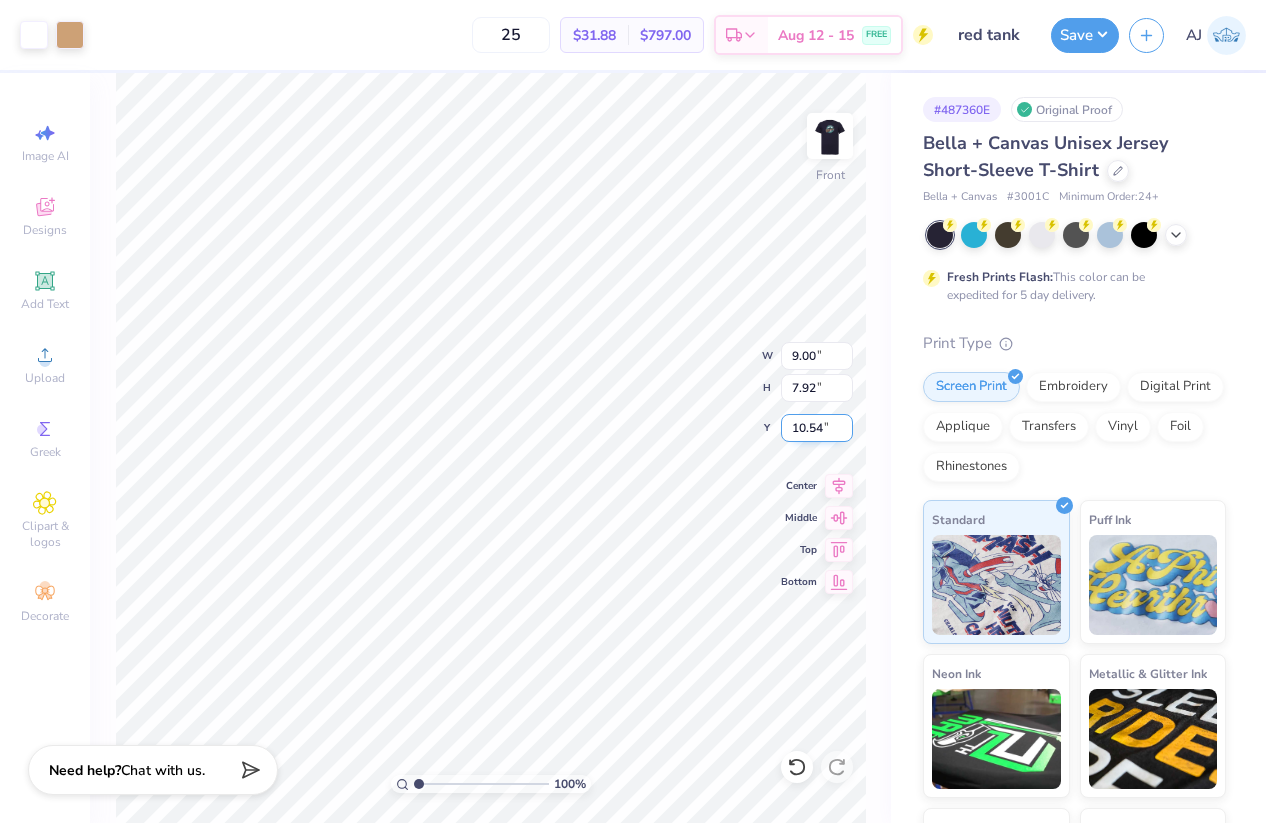 click on "10.54" at bounding box center (817, 428) 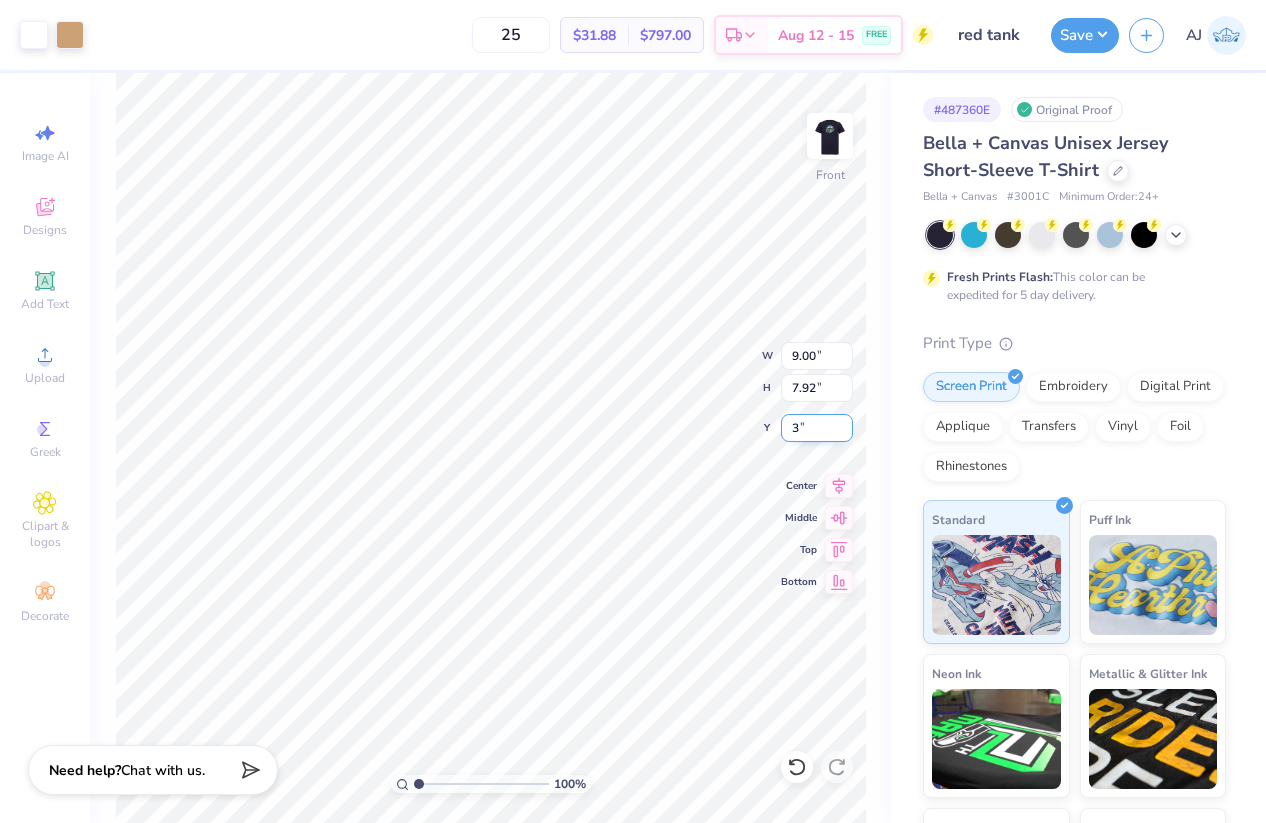 type on "3.00" 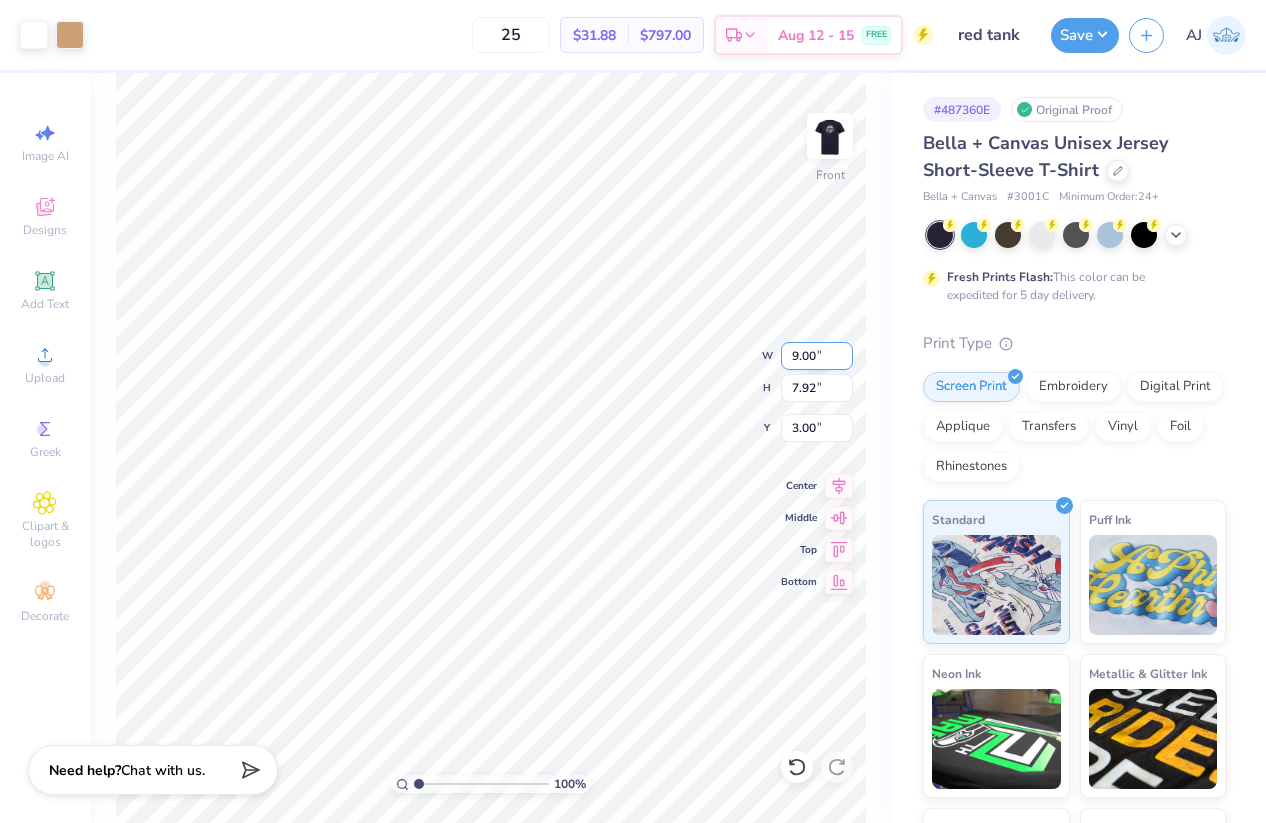 click on "9.00" at bounding box center [817, 356] 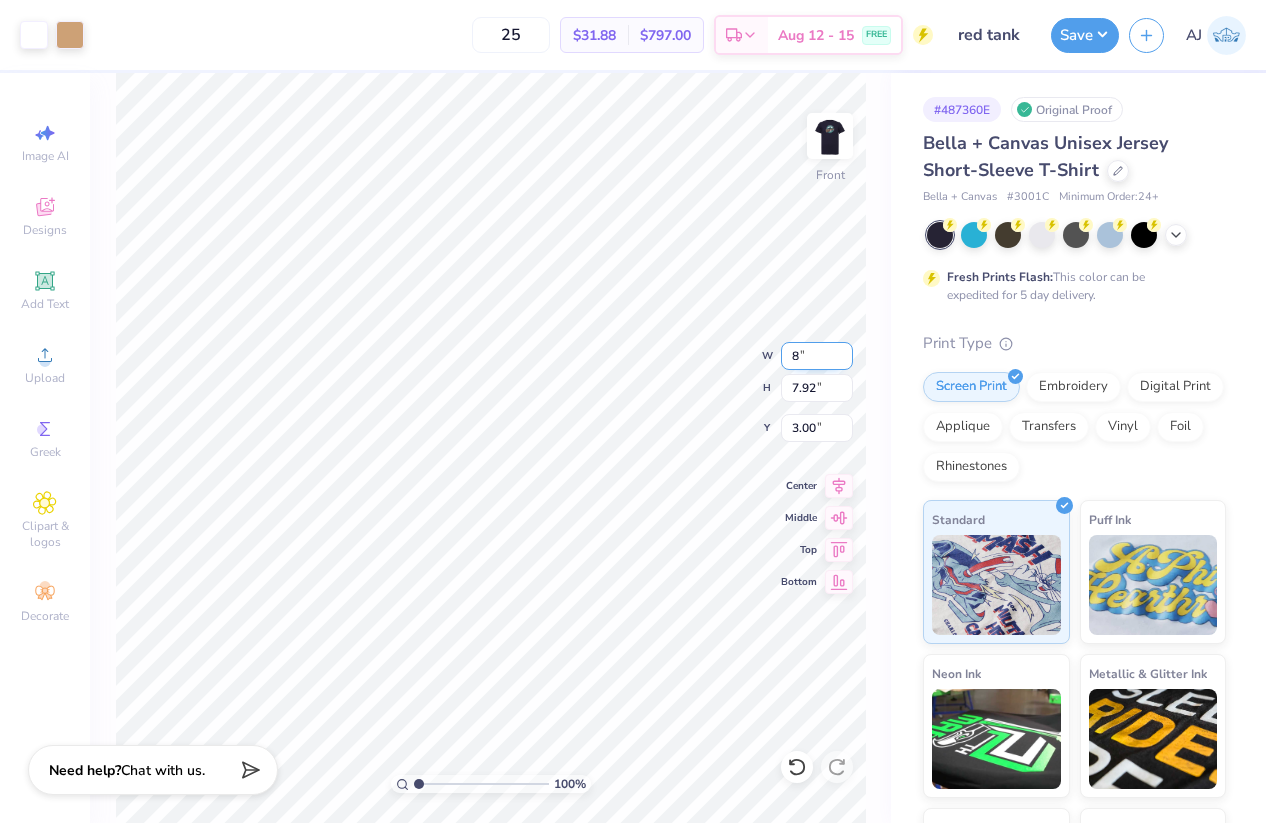 type on "8.00" 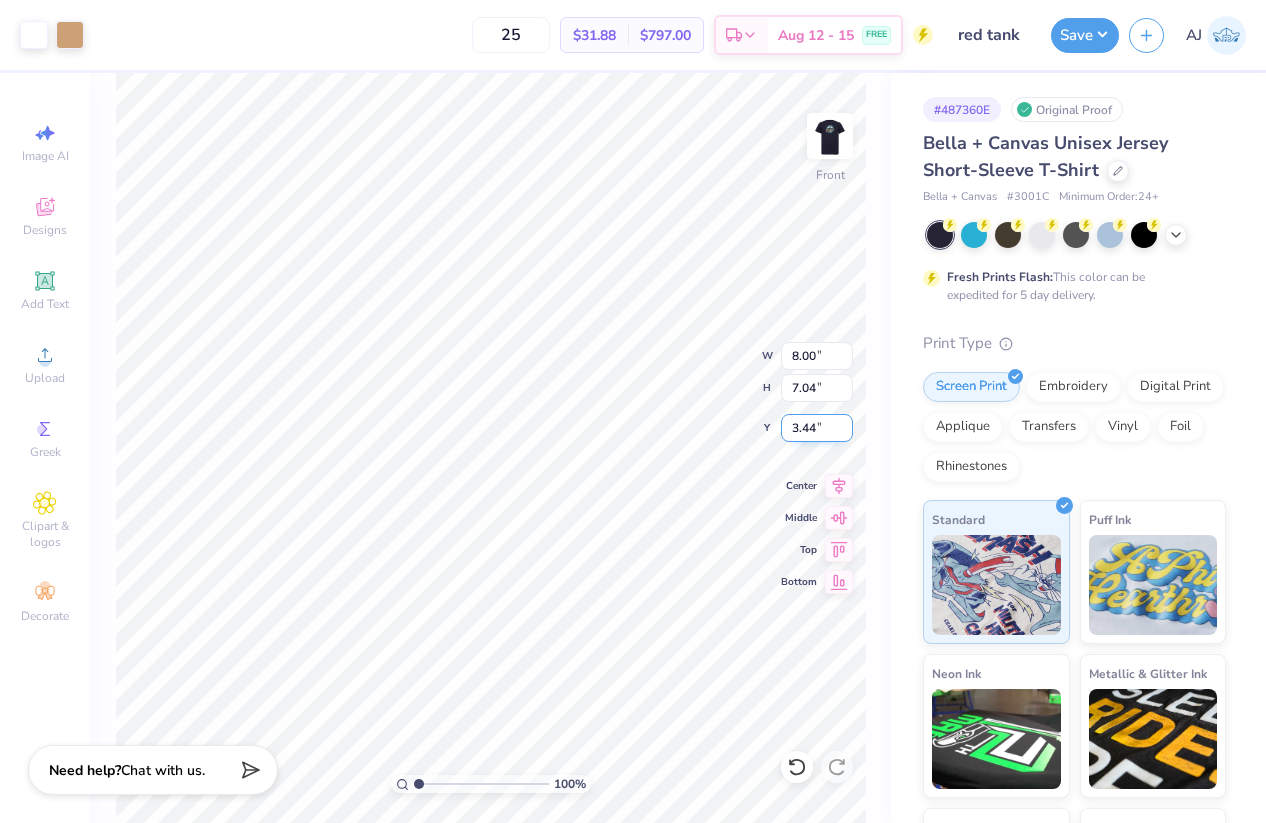 click on "3.44" at bounding box center [817, 428] 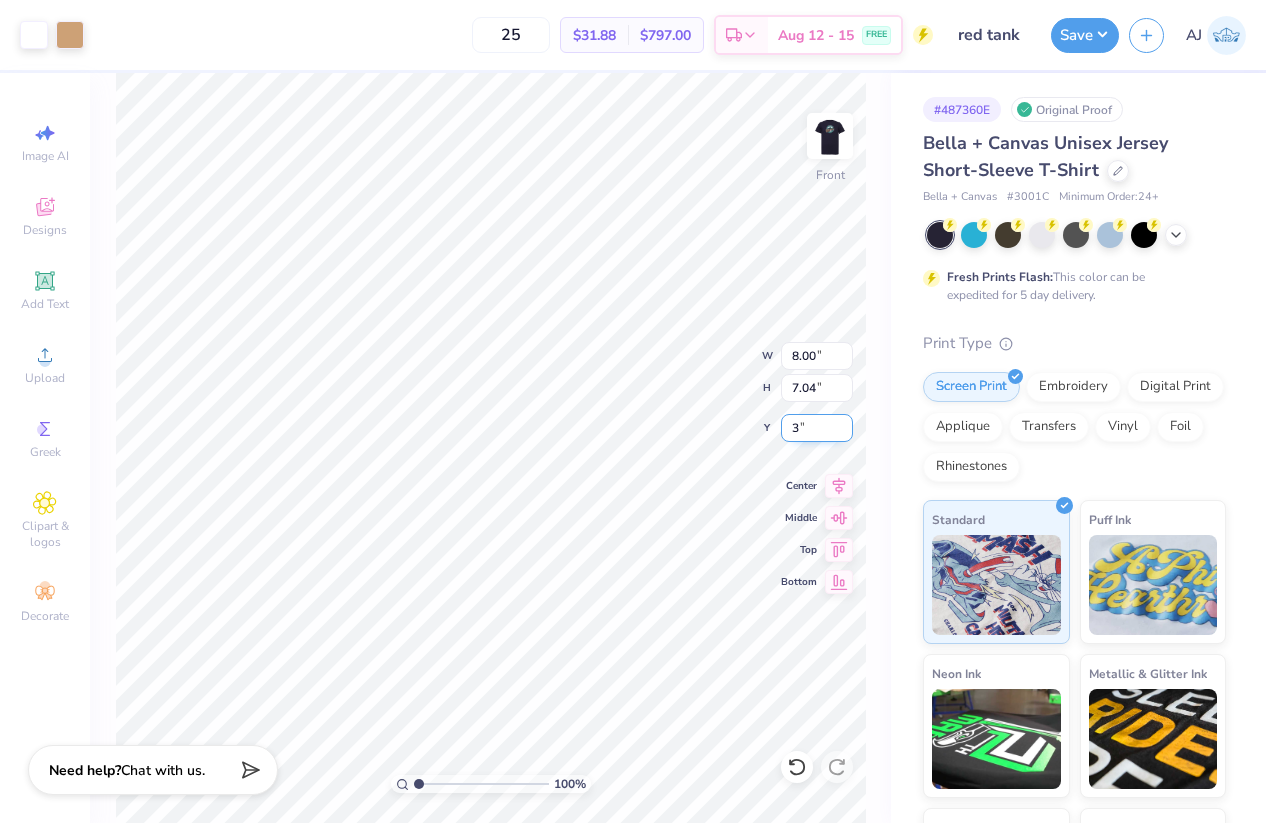 type on "3.00" 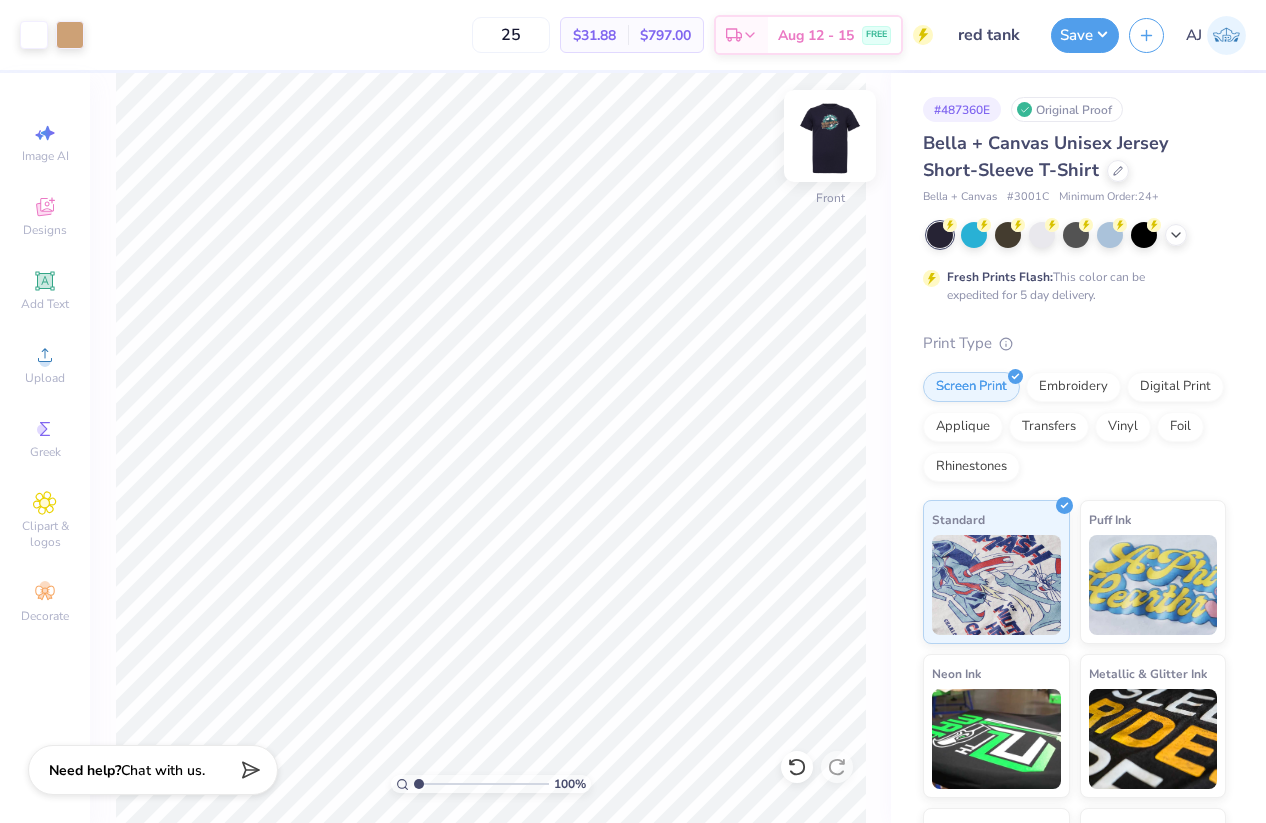 click at bounding box center (830, 136) 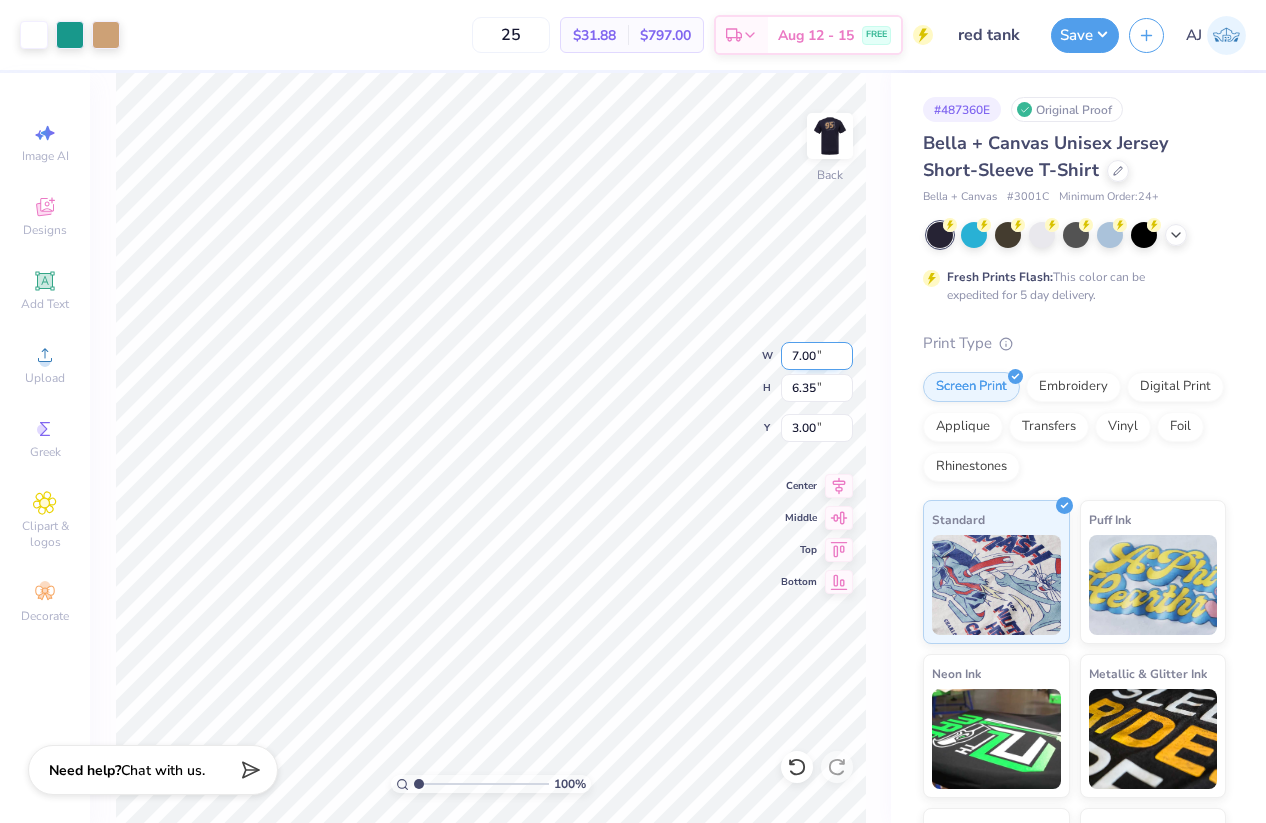 click on "7.00" at bounding box center (817, 356) 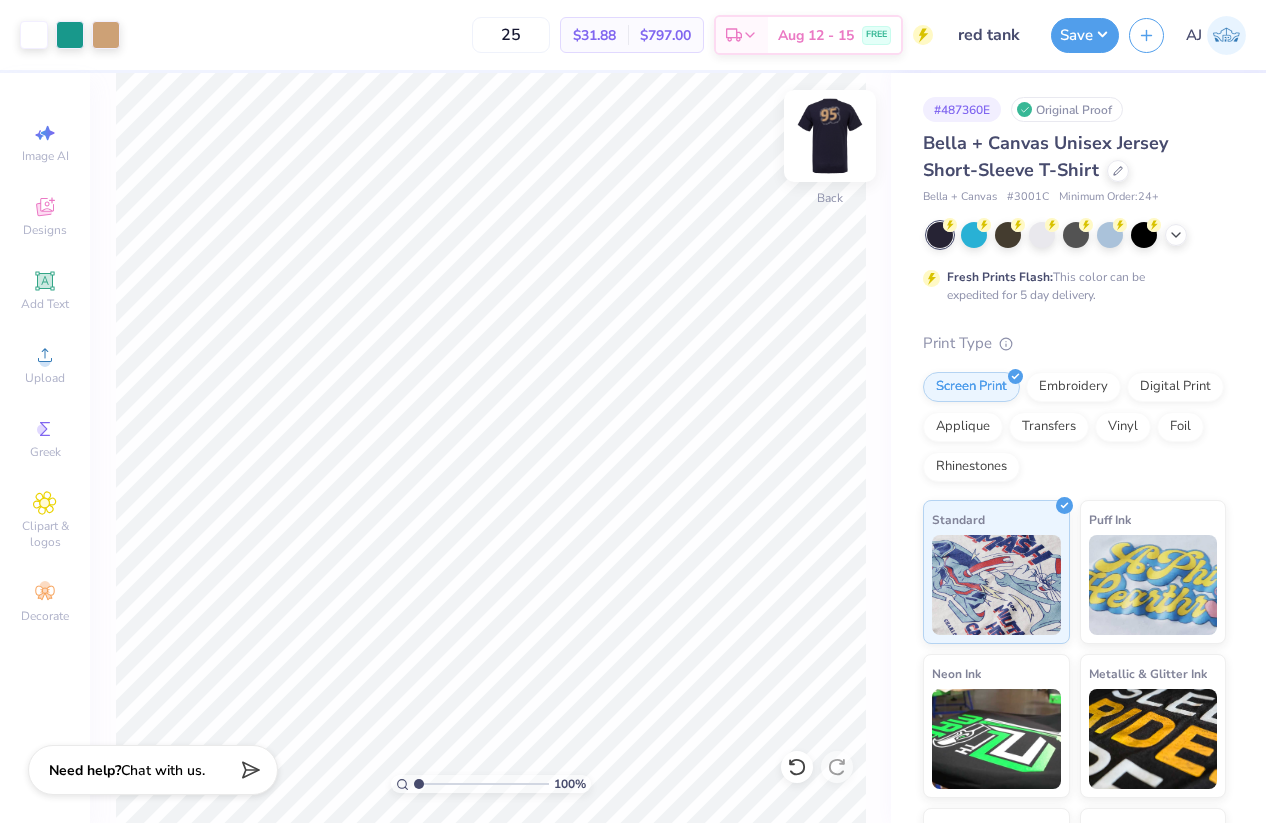 click at bounding box center [830, 136] 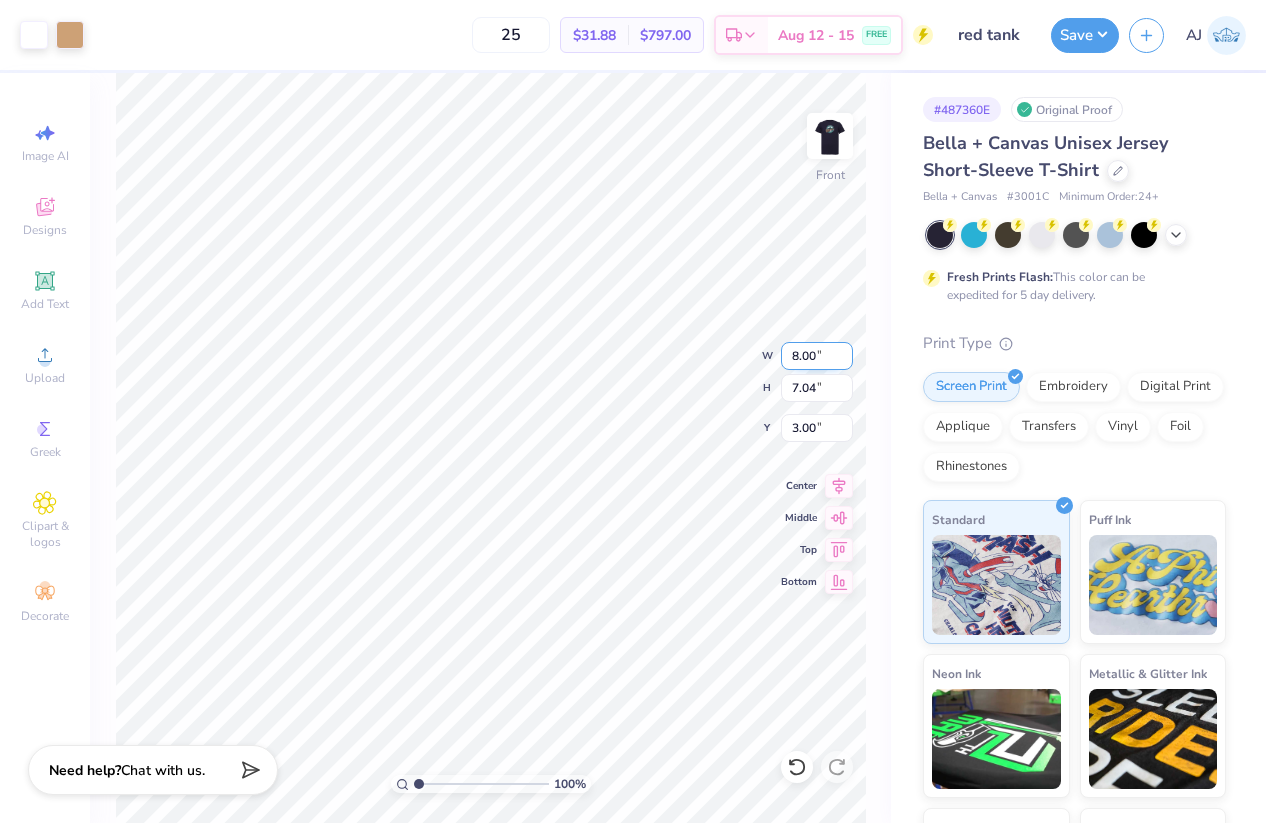 click on "8.00" at bounding box center [817, 356] 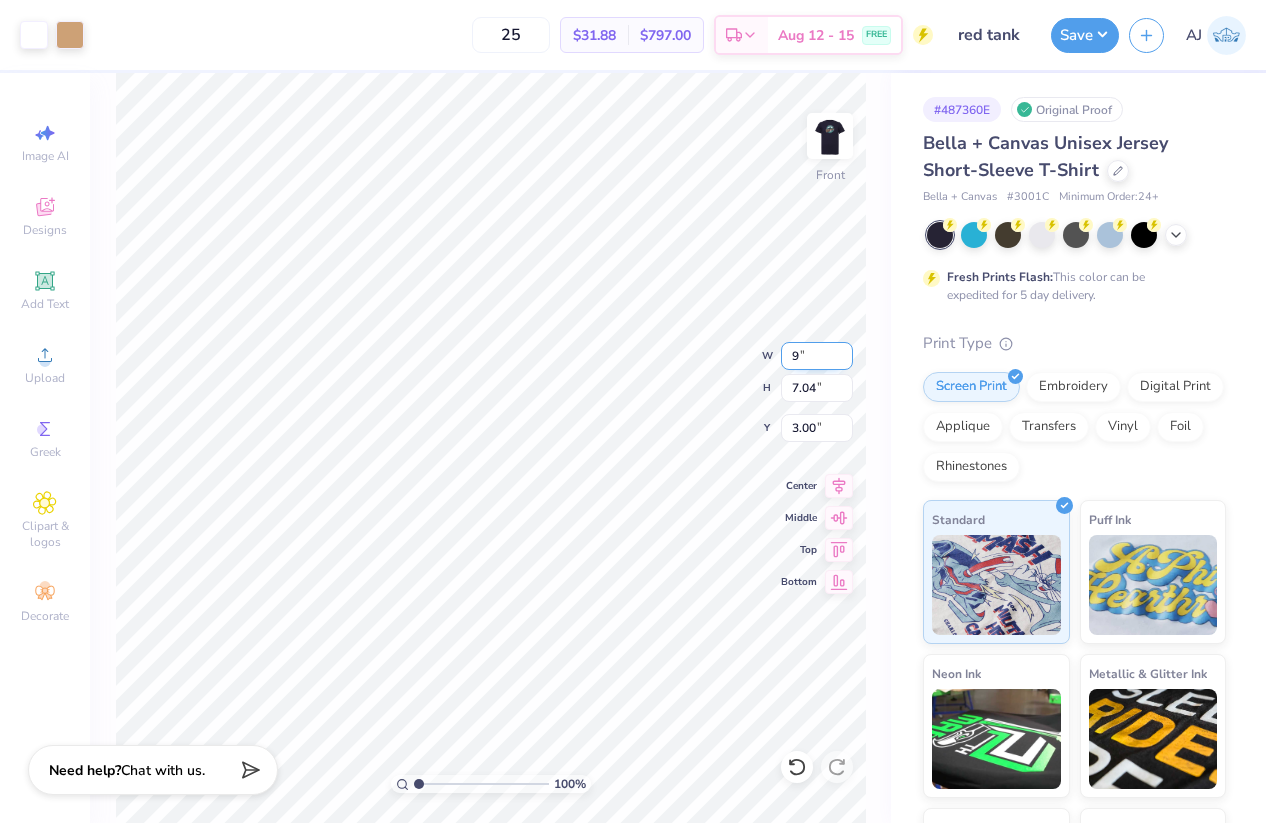 type on "9.00" 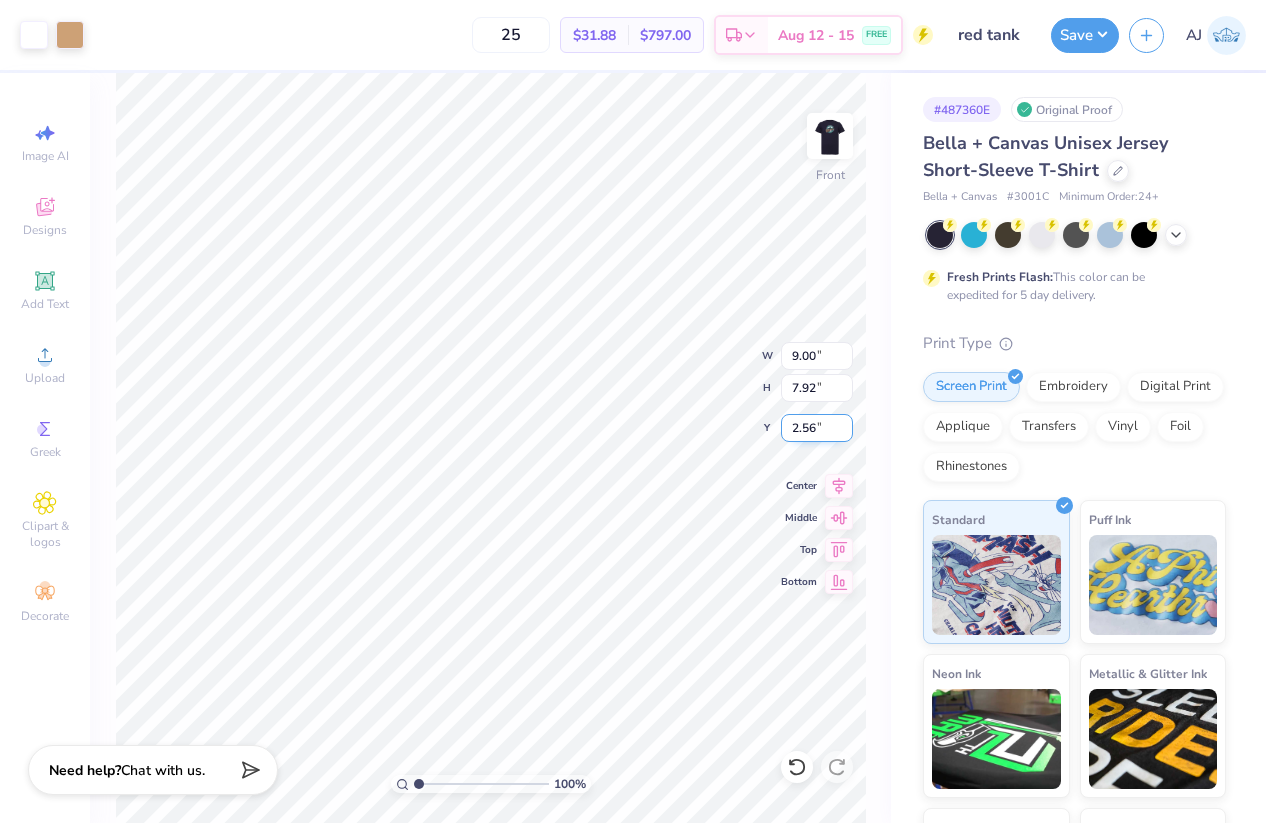 click on "2.56" at bounding box center [817, 428] 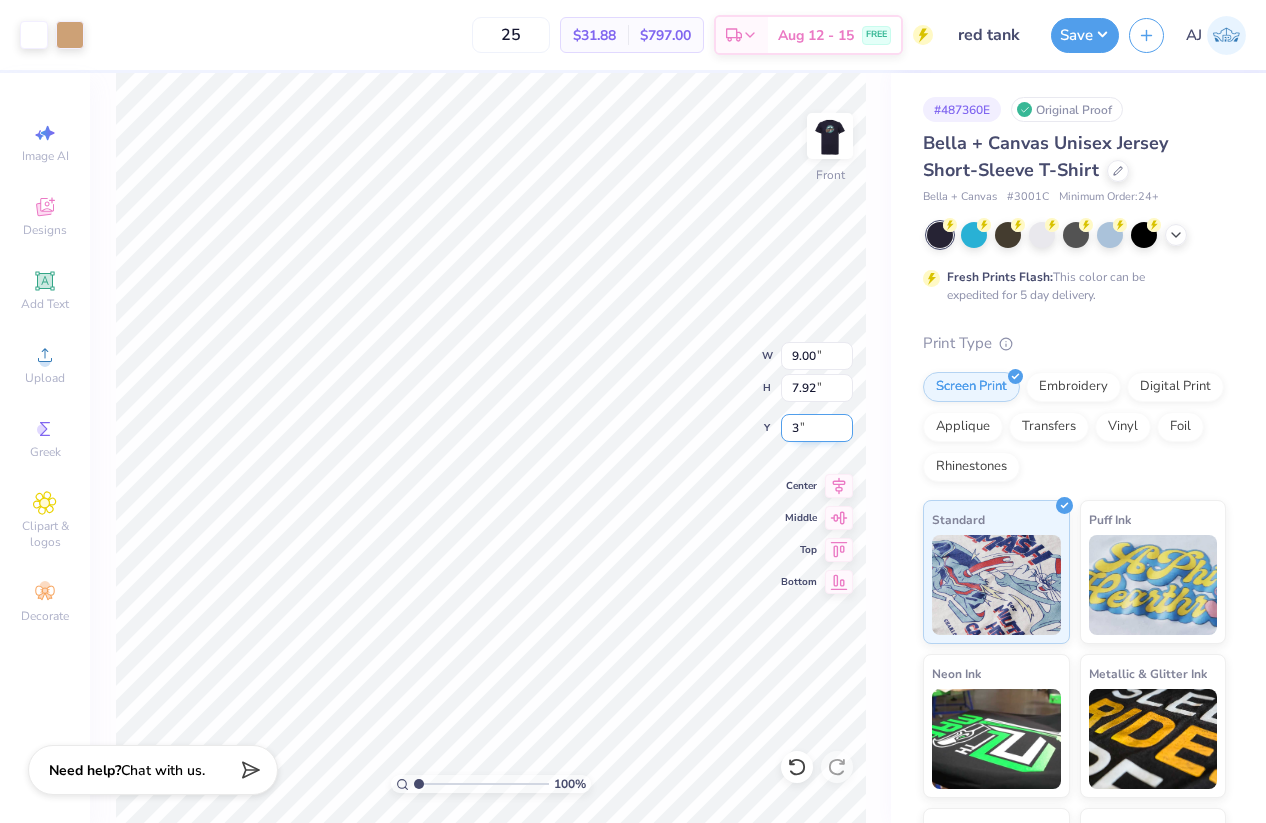 type on "3.00" 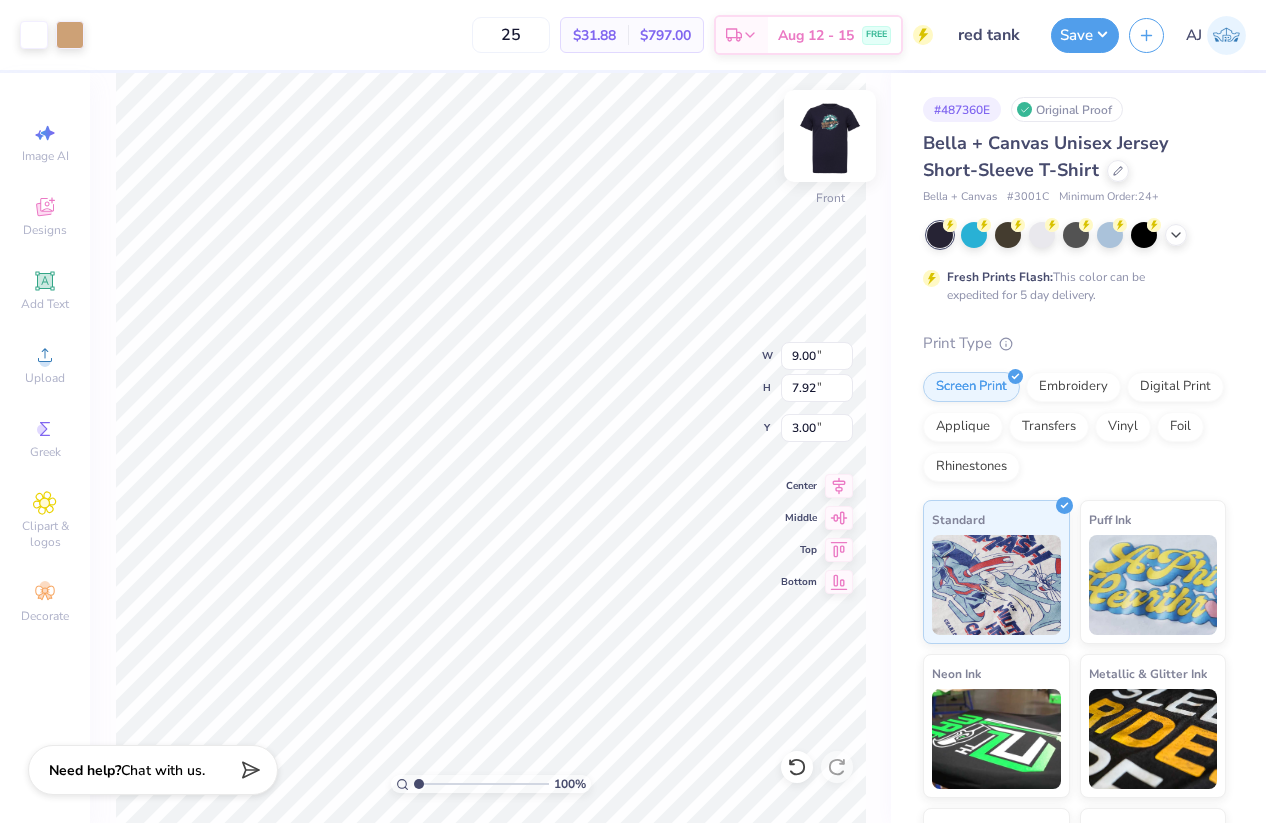 click at bounding box center (830, 136) 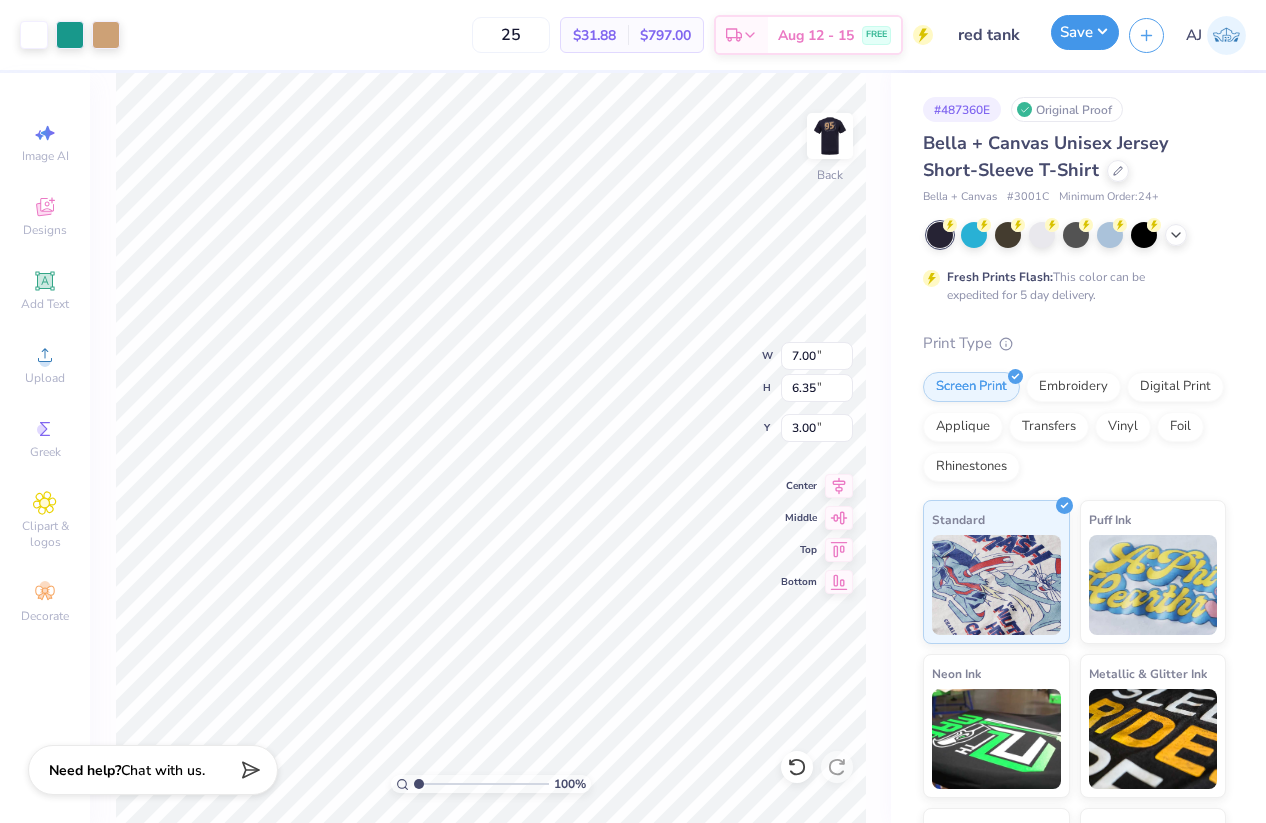 click on "Save" at bounding box center (1085, 32) 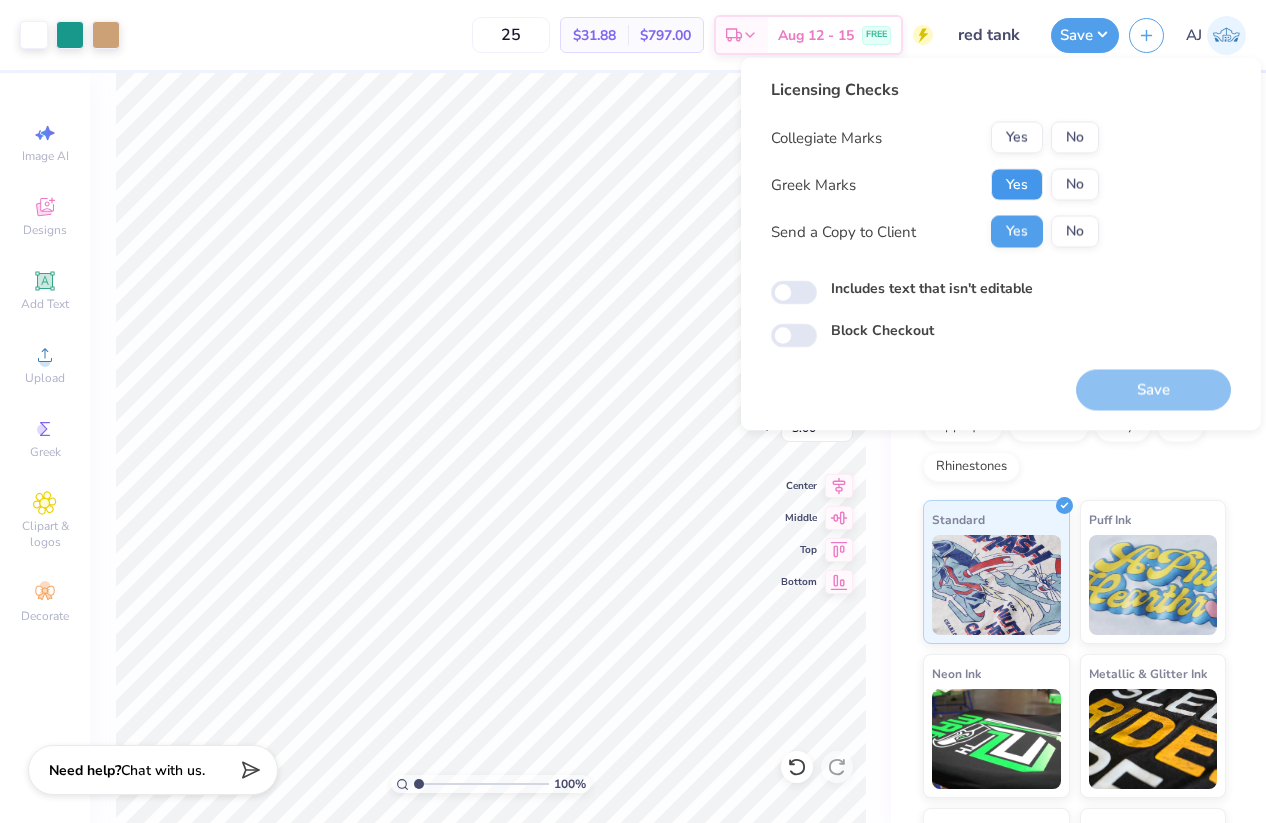 click on "Yes" at bounding box center (1017, 185) 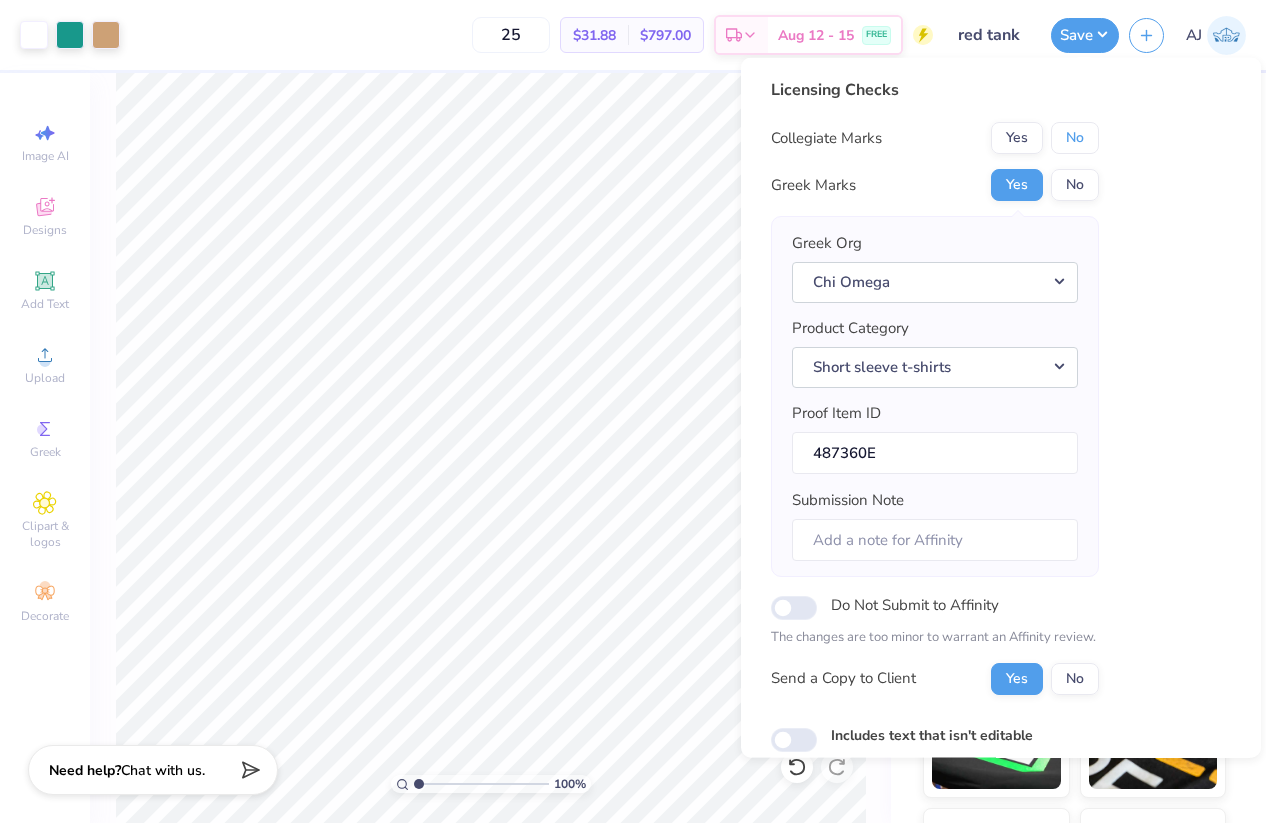 click on "No" at bounding box center (1075, 138) 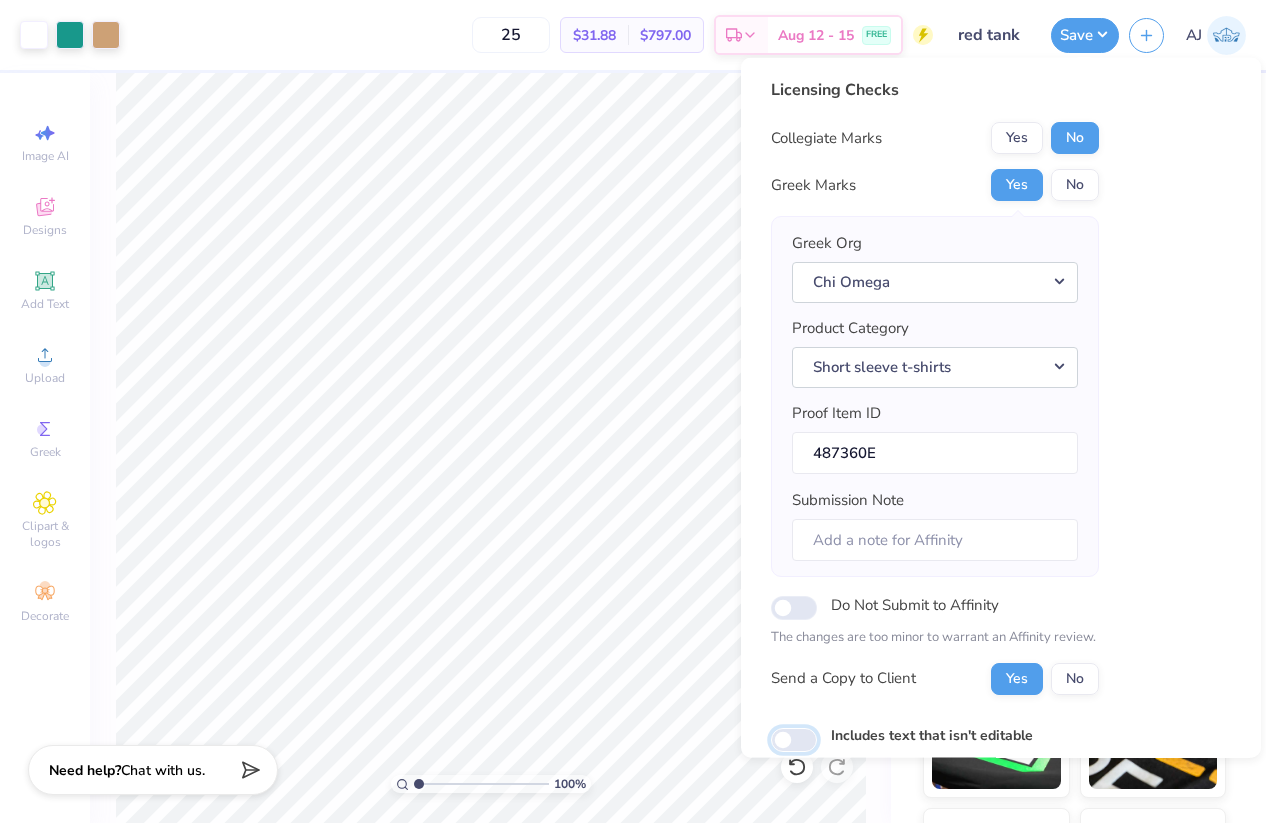 click on "Includes text that isn't editable" at bounding box center (794, 739) 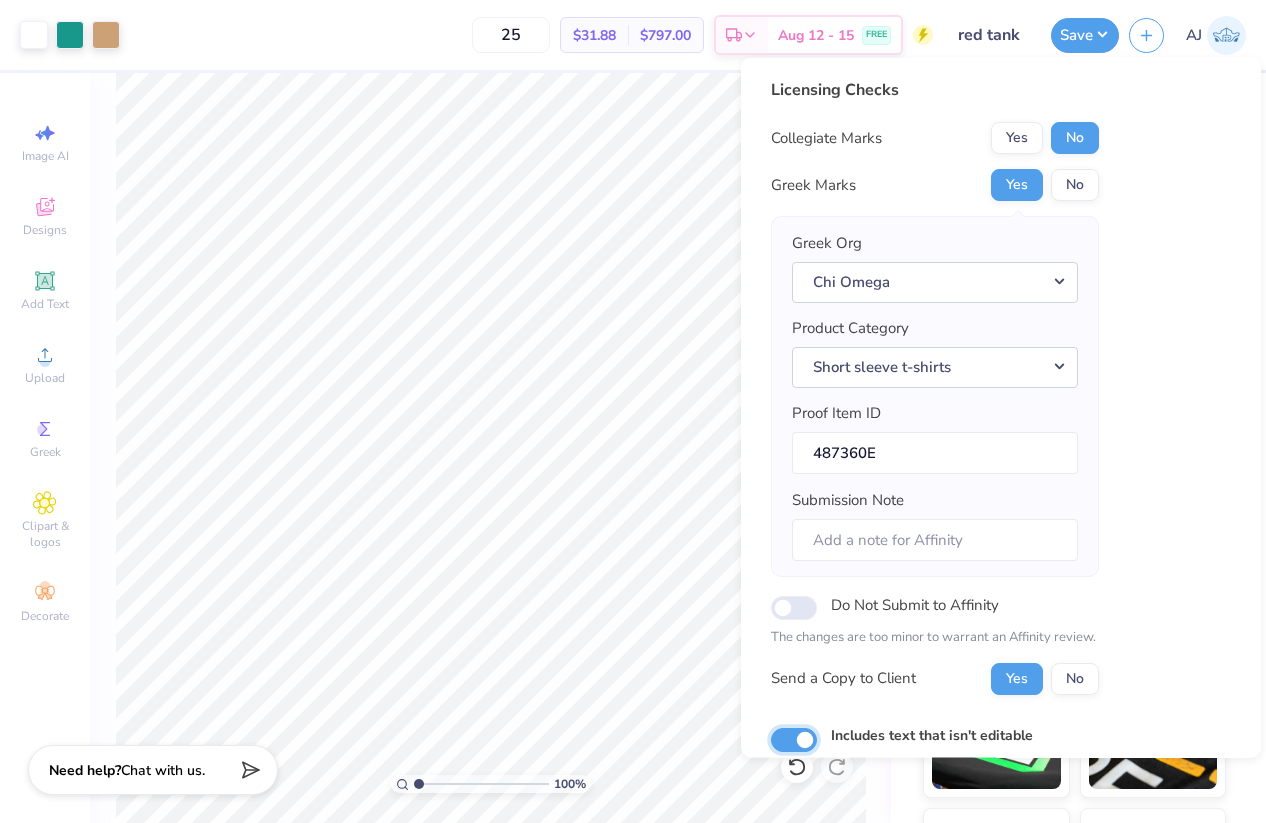 checkbox on "true" 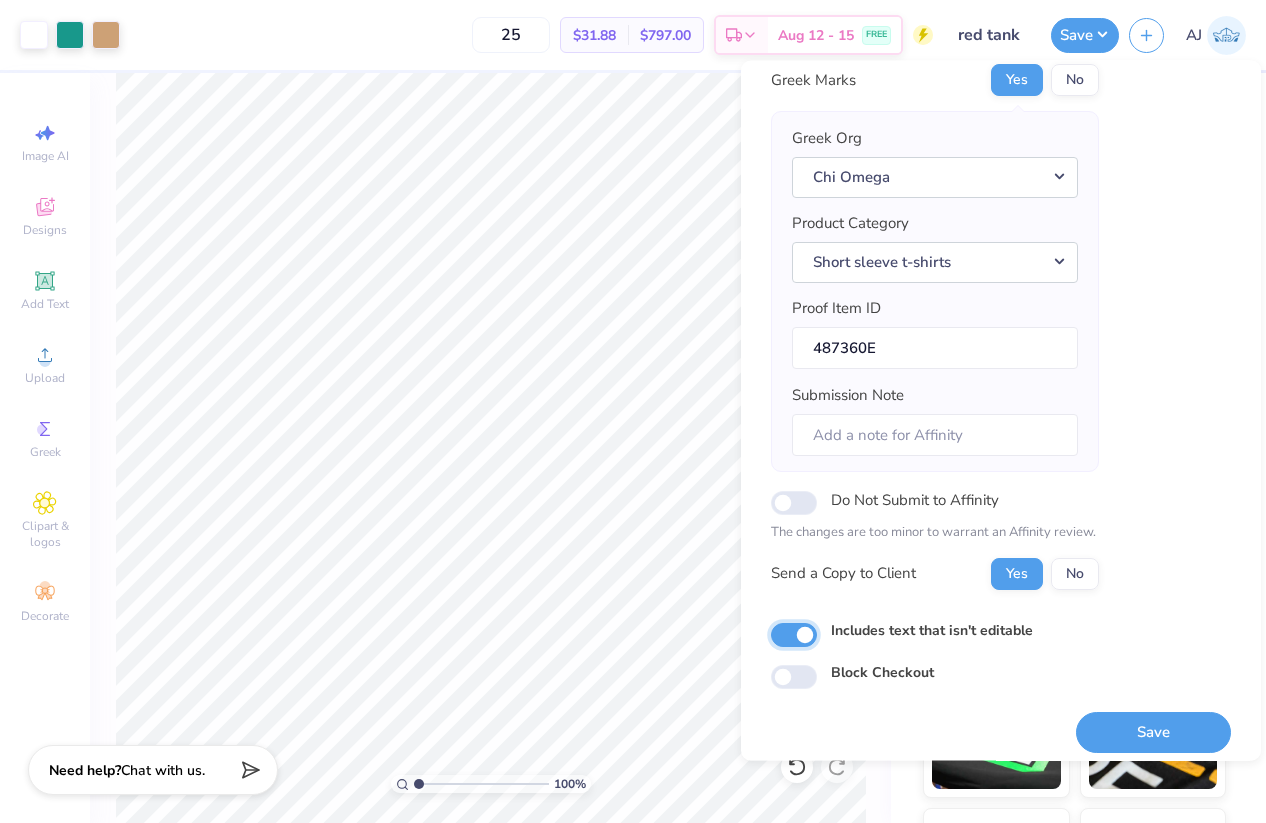 scroll, scrollTop: 119, scrollLeft: 0, axis: vertical 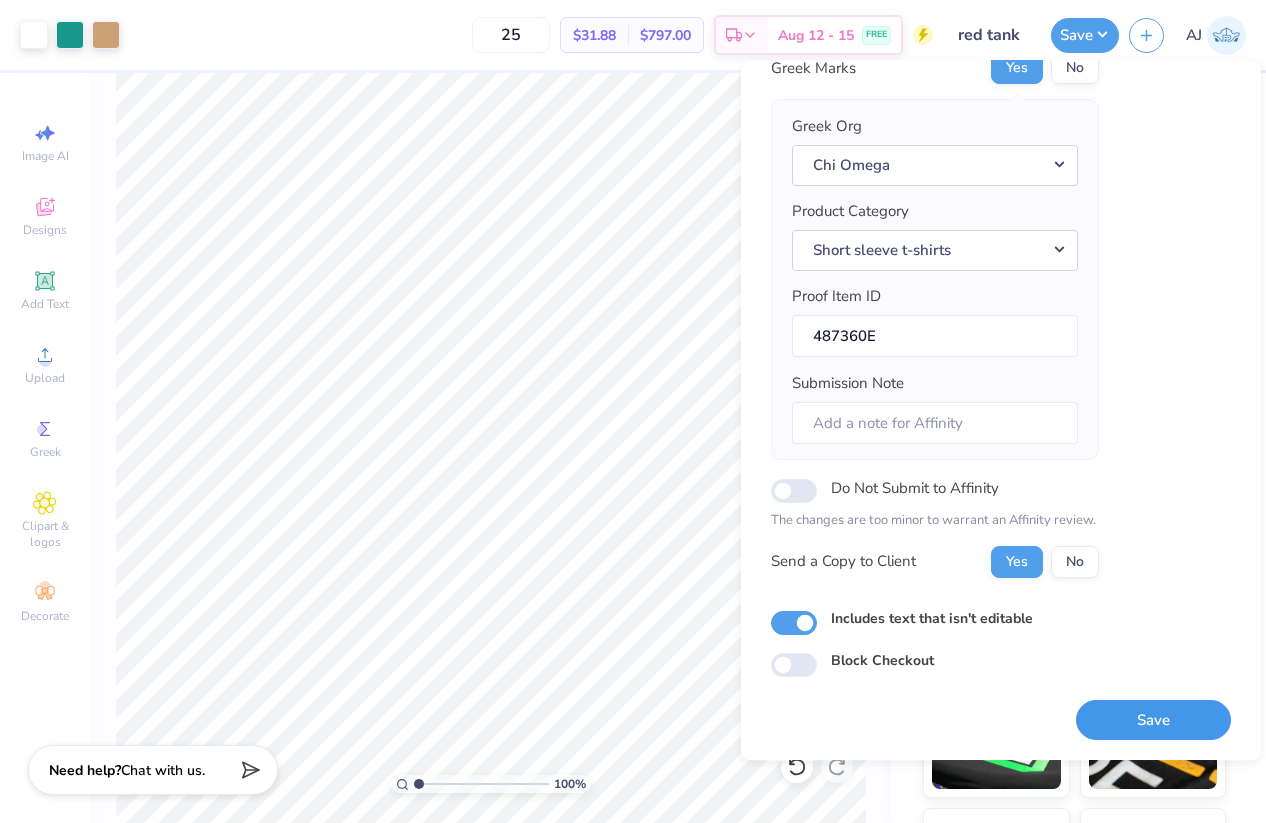 click on "Save" at bounding box center [1153, 720] 